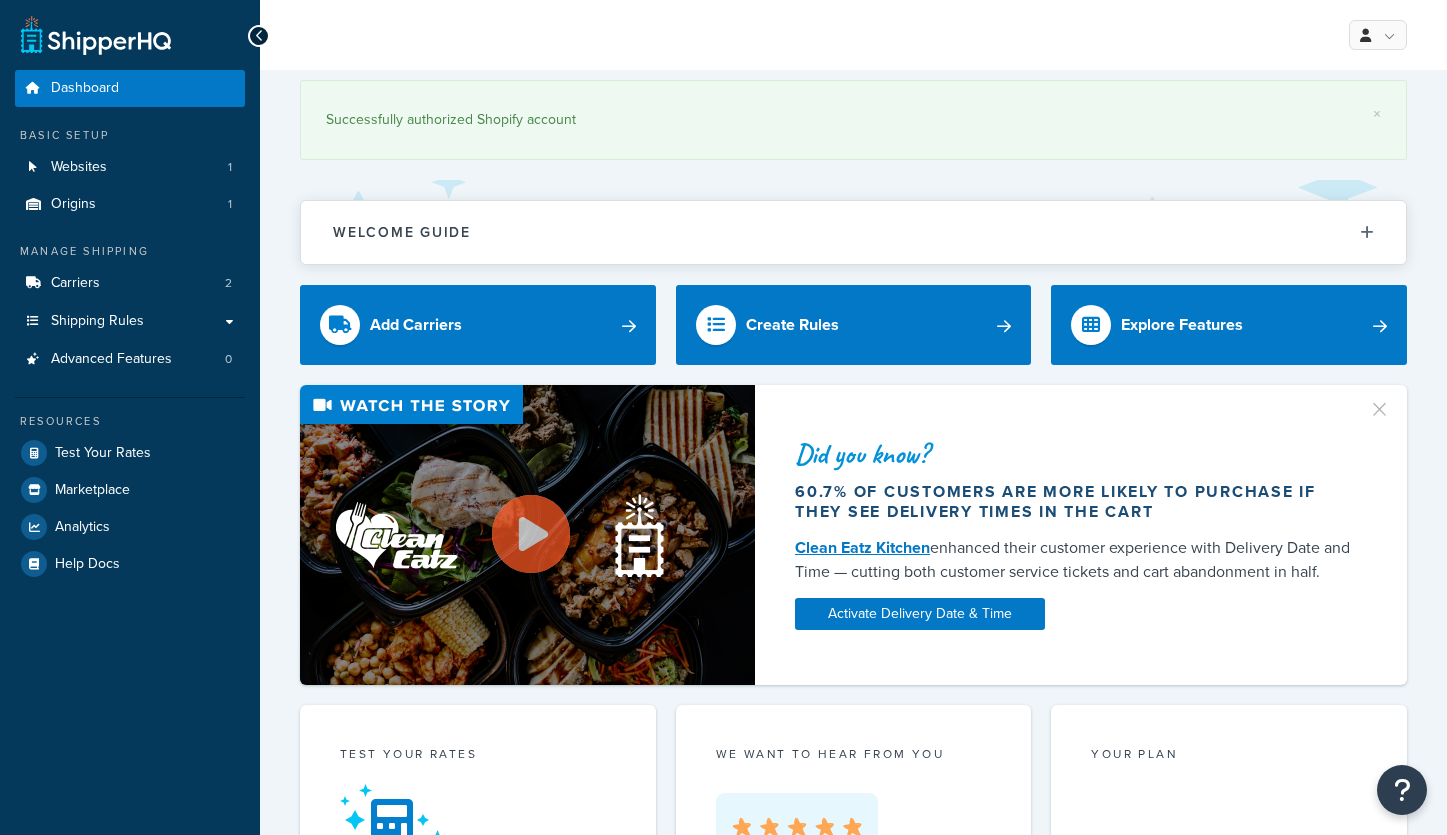 scroll, scrollTop: 0, scrollLeft: 0, axis: both 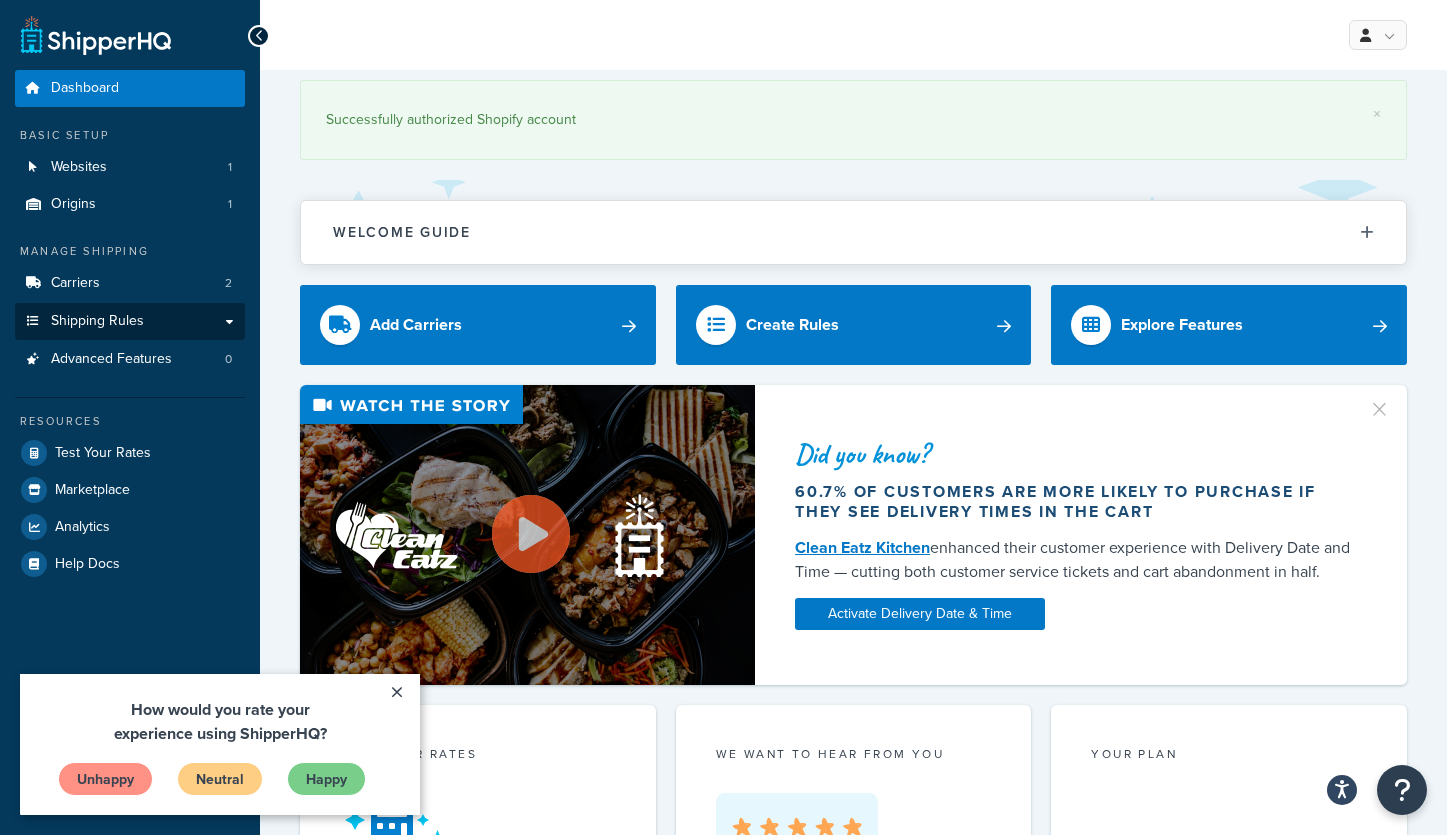 click on "Shipping Rules" at bounding box center [97, 321] 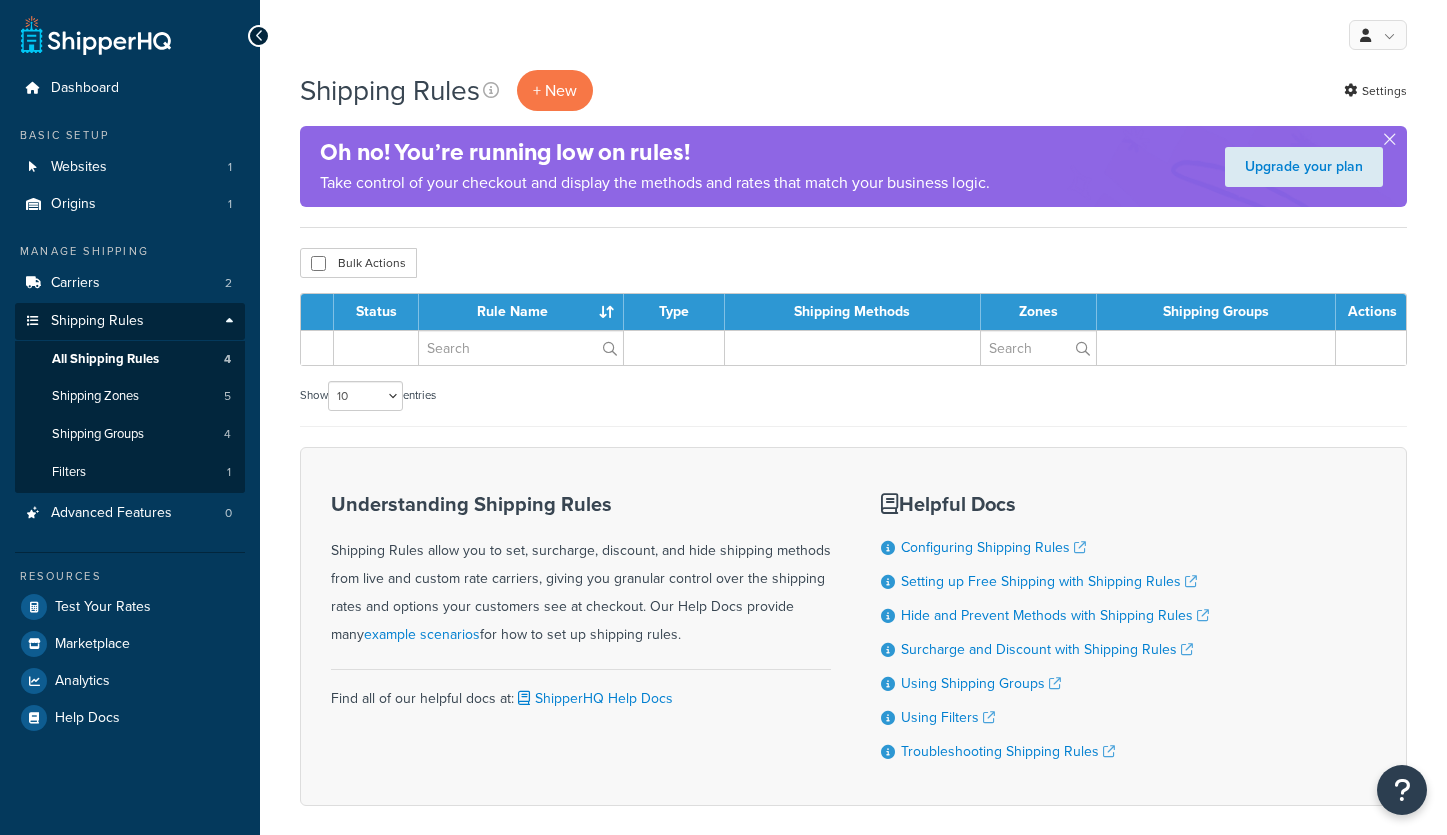 scroll, scrollTop: 0, scrollLeft: 0, axis: both 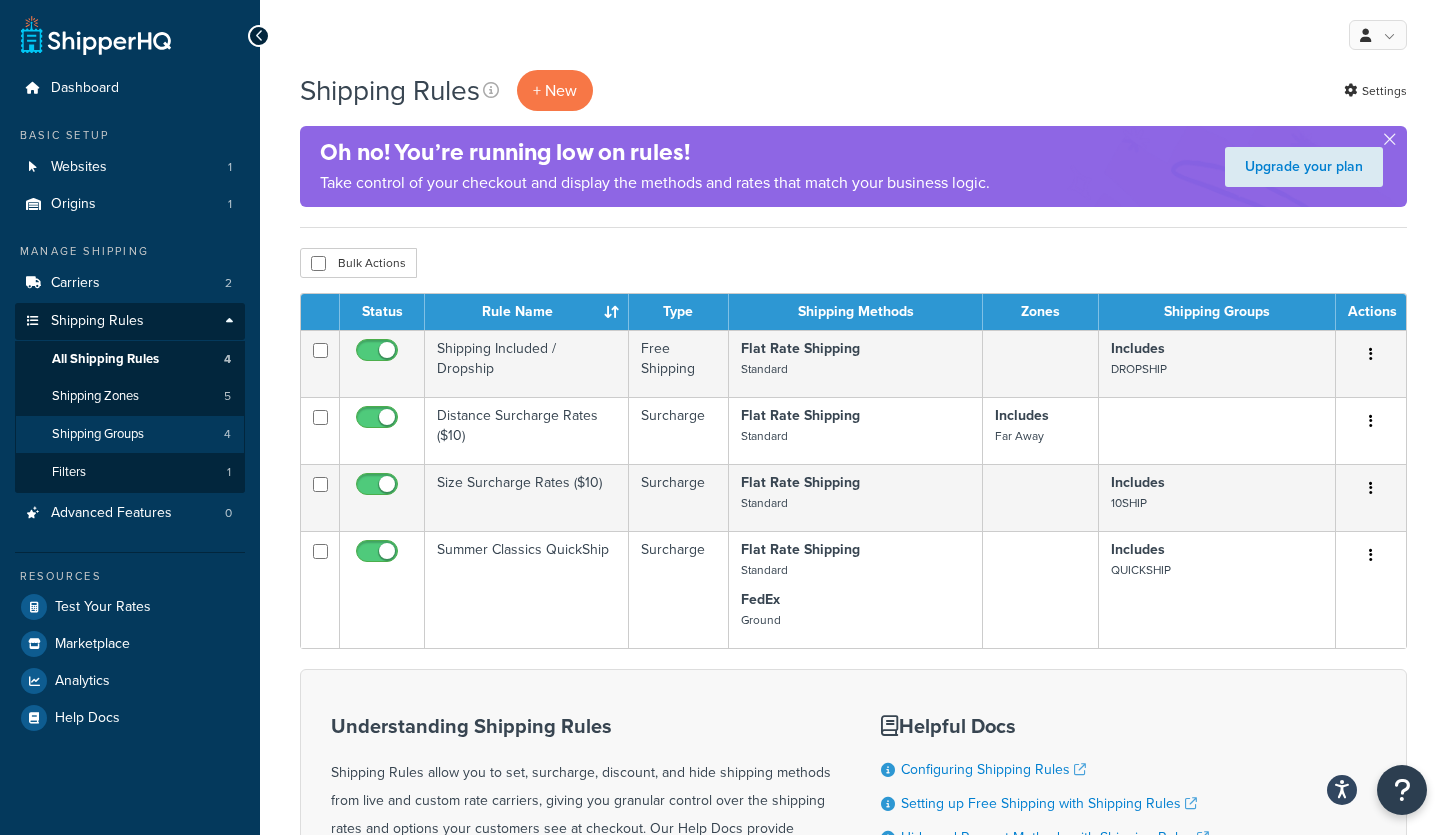 click on "Shipping Groups" at bounding box center [98, 434] 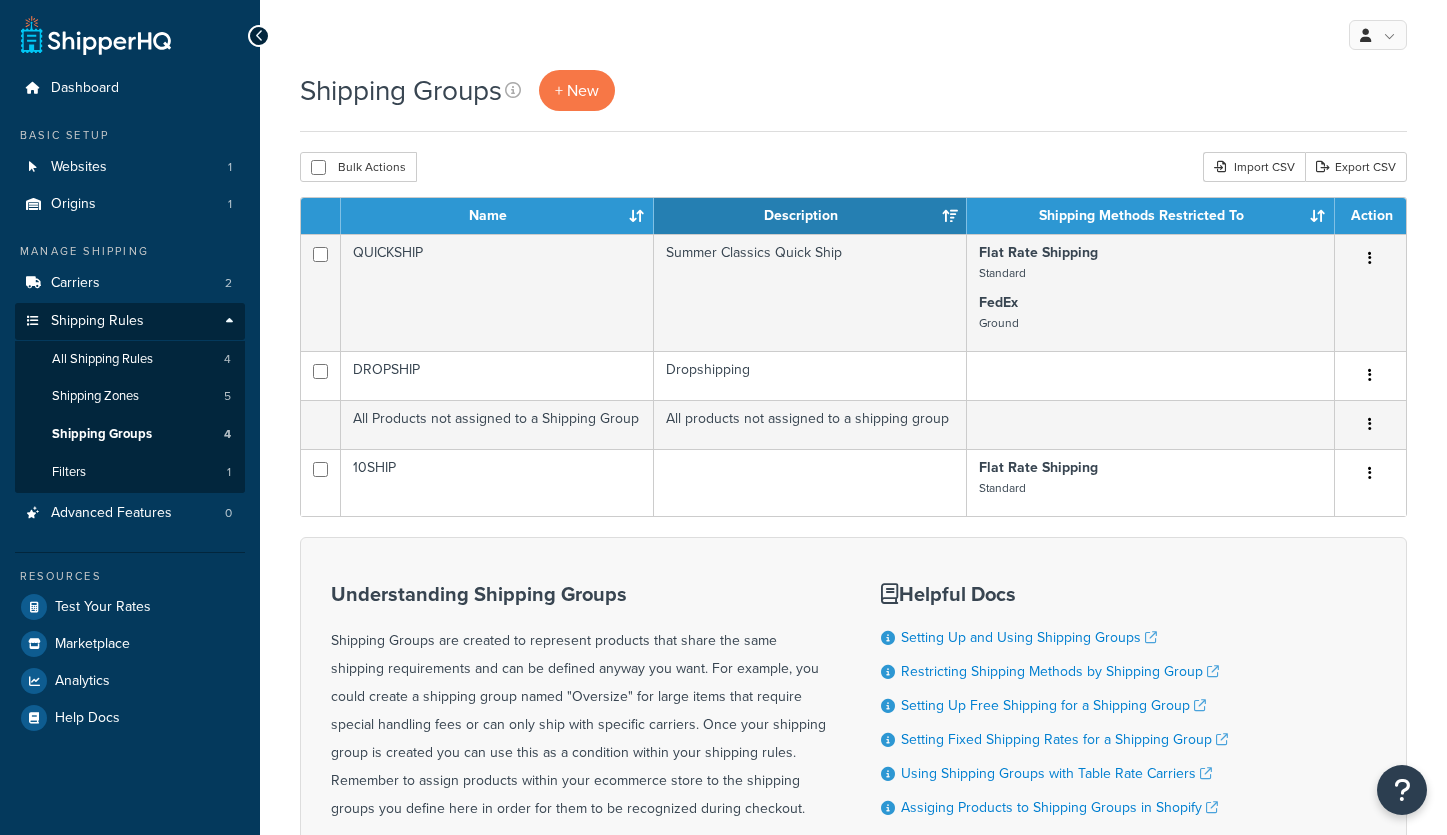 scroll, scrollTop: 0, scrollLeft: 0, axis: both 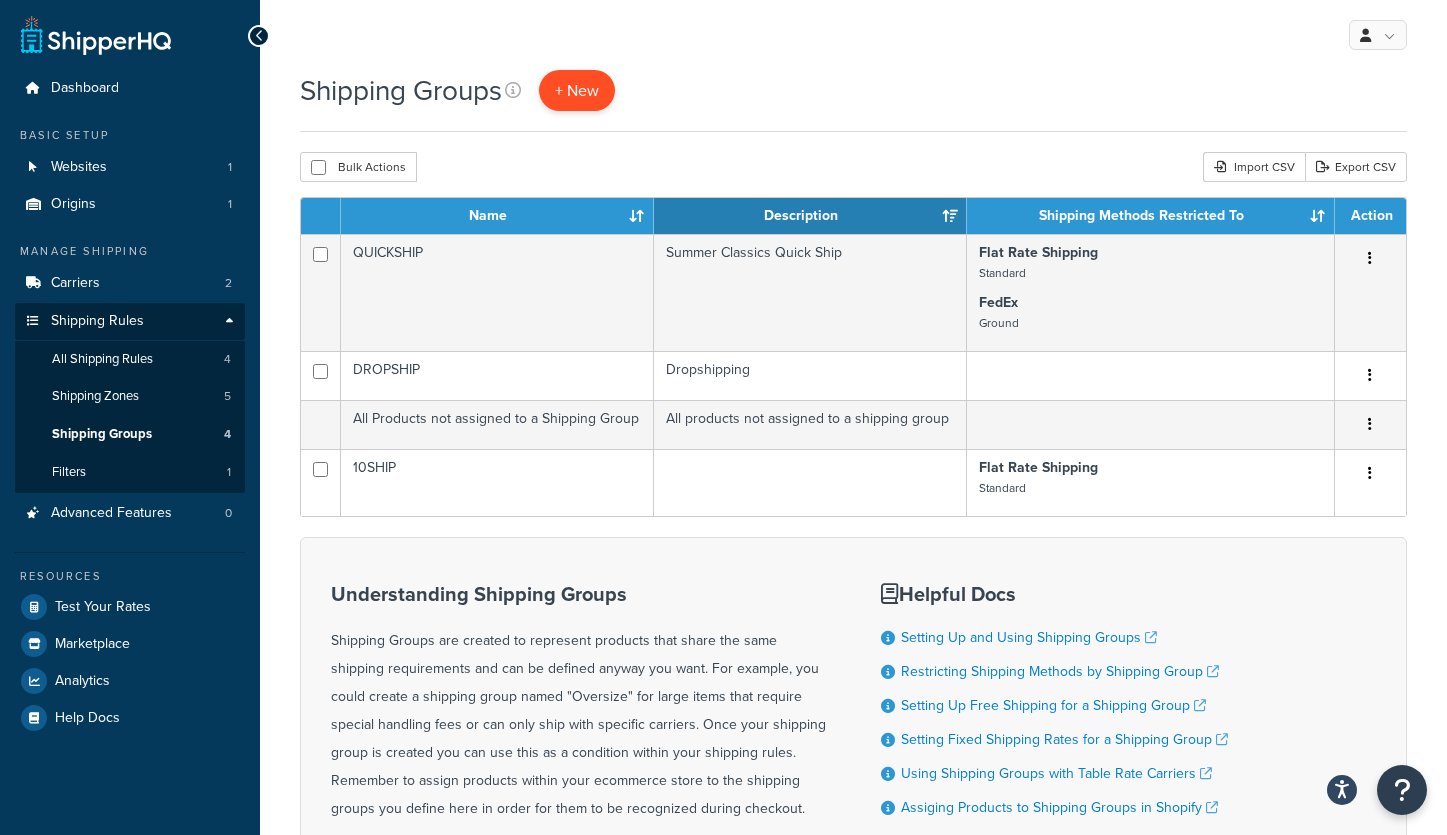click on "+ New" at bounding box center (577, 90) 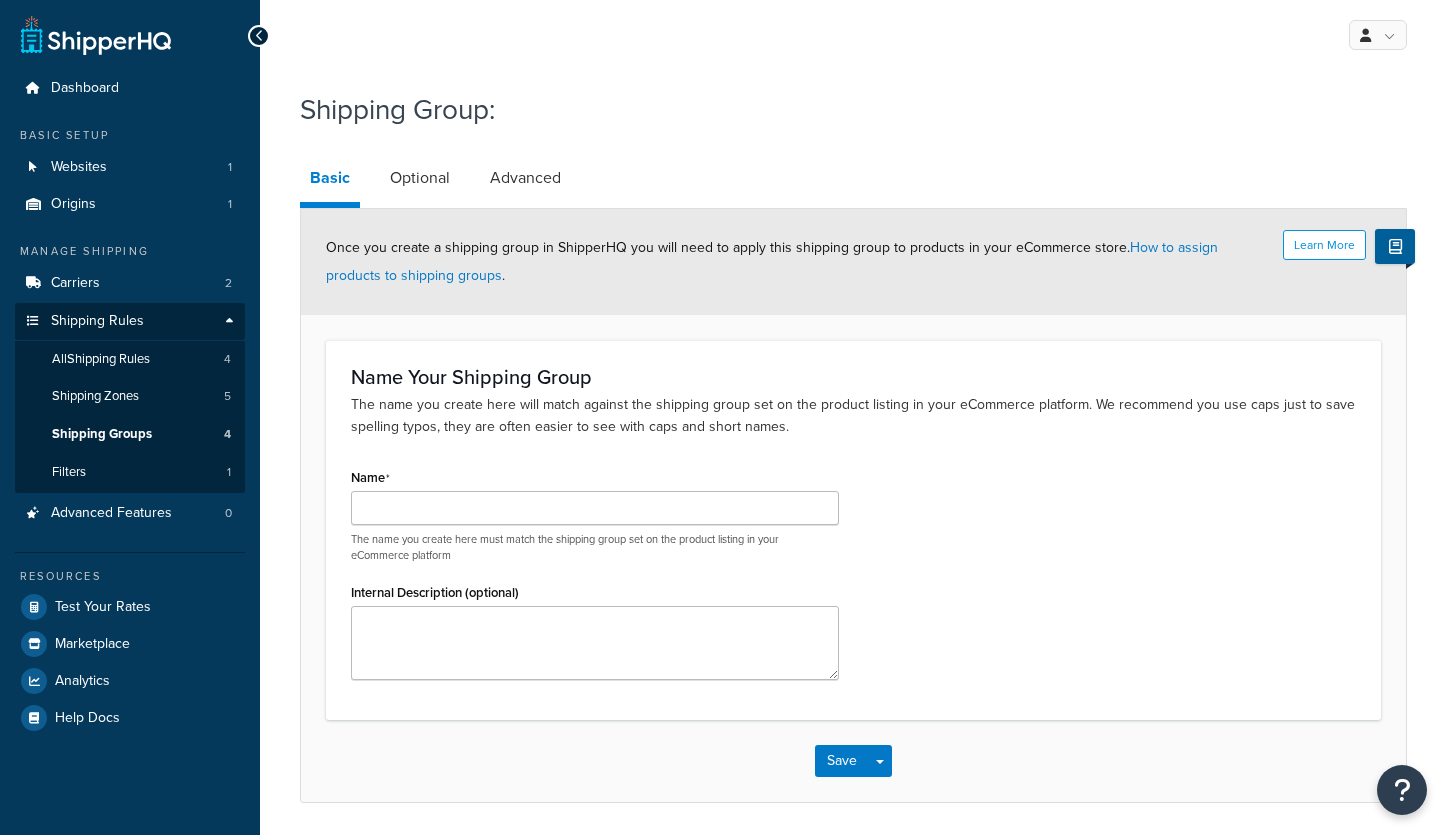 scroll, scrollTop: 0, scrollLeft: 0, axis: both 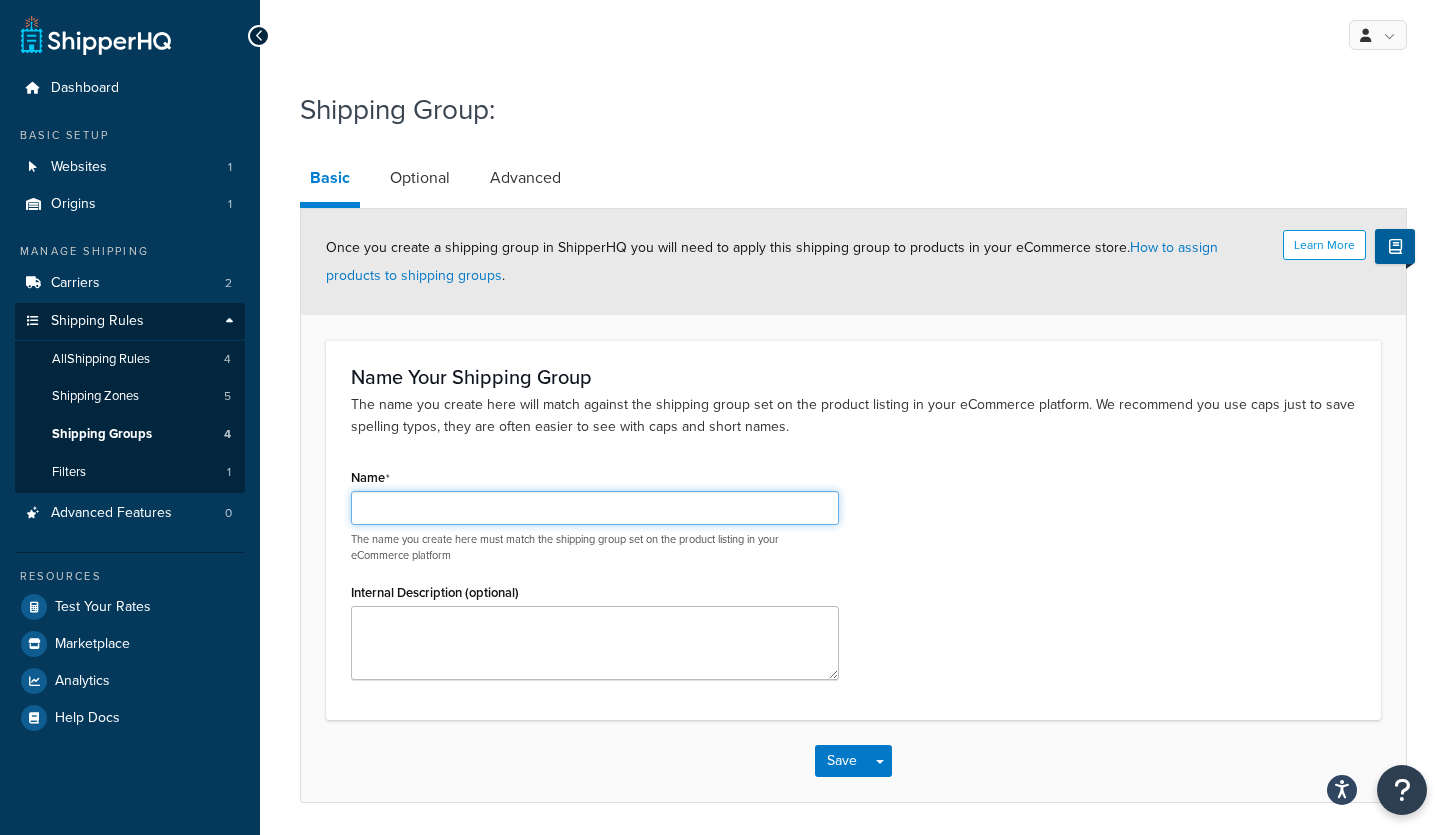 click on "Name" at bounding box center (595, 508) 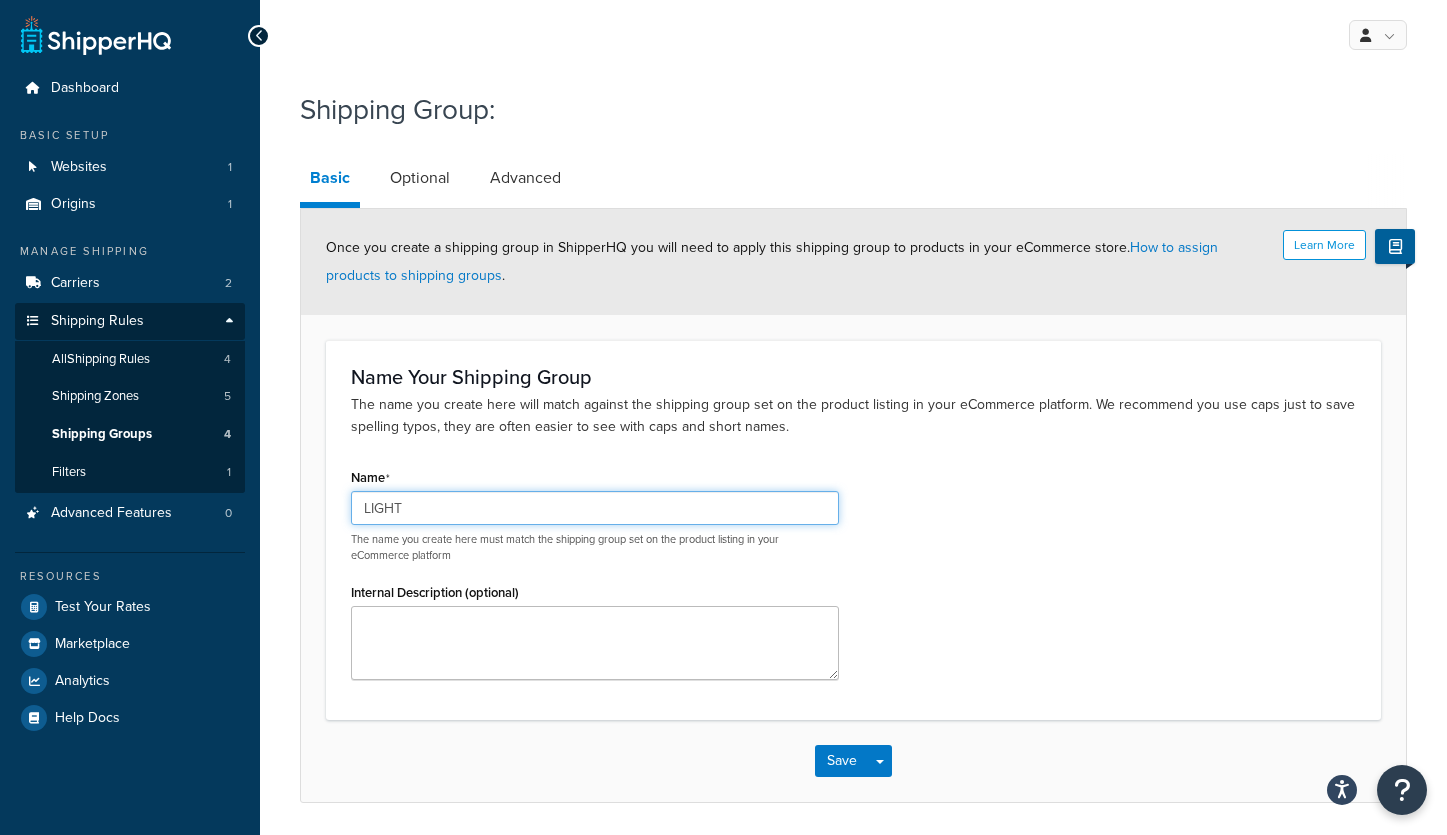 type on "LIGHT" 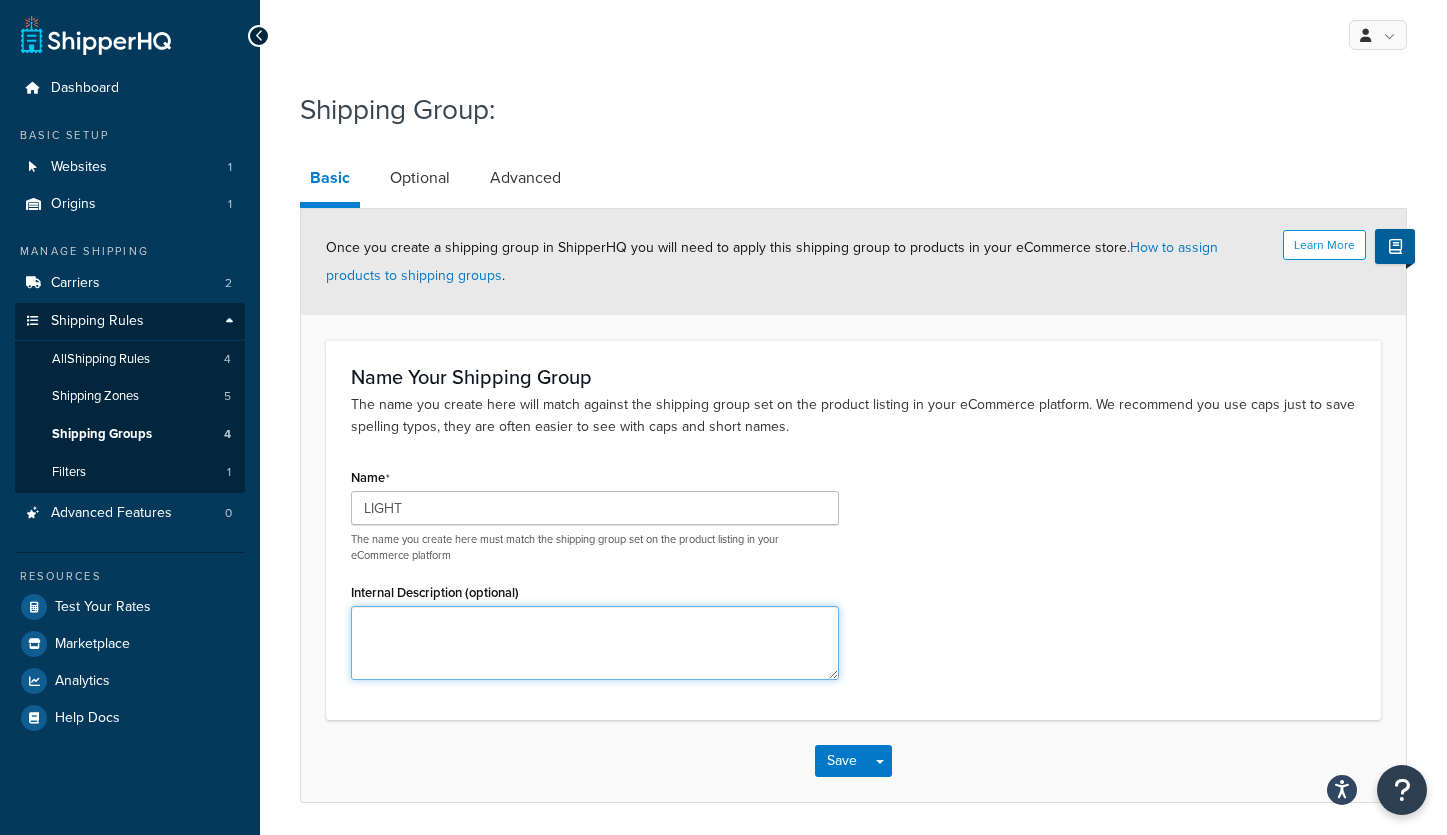 click on "Internal Description (optional)" at bounding box center (595, 643) 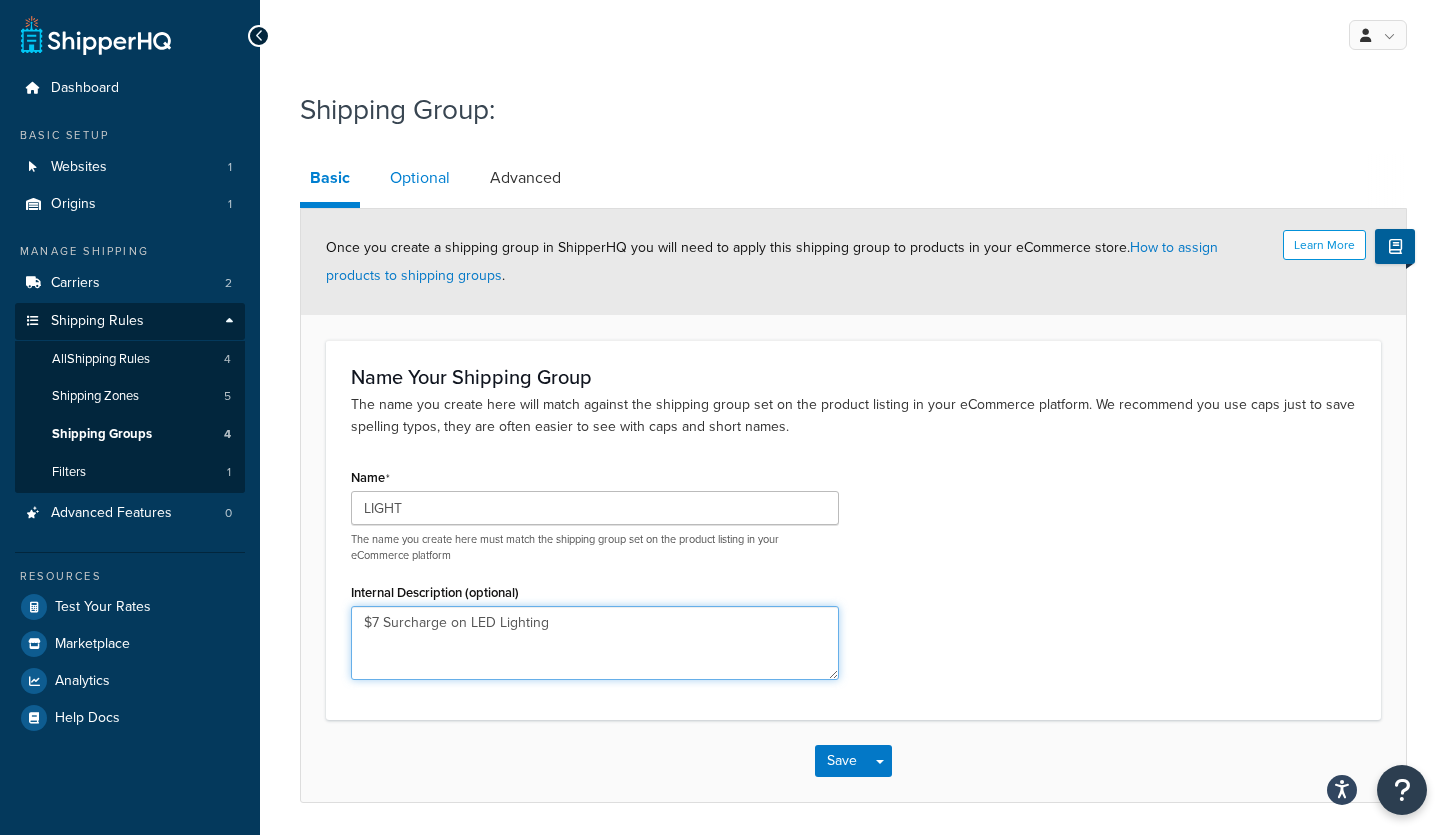 type on "$7 Surcharge on LED Lighting" 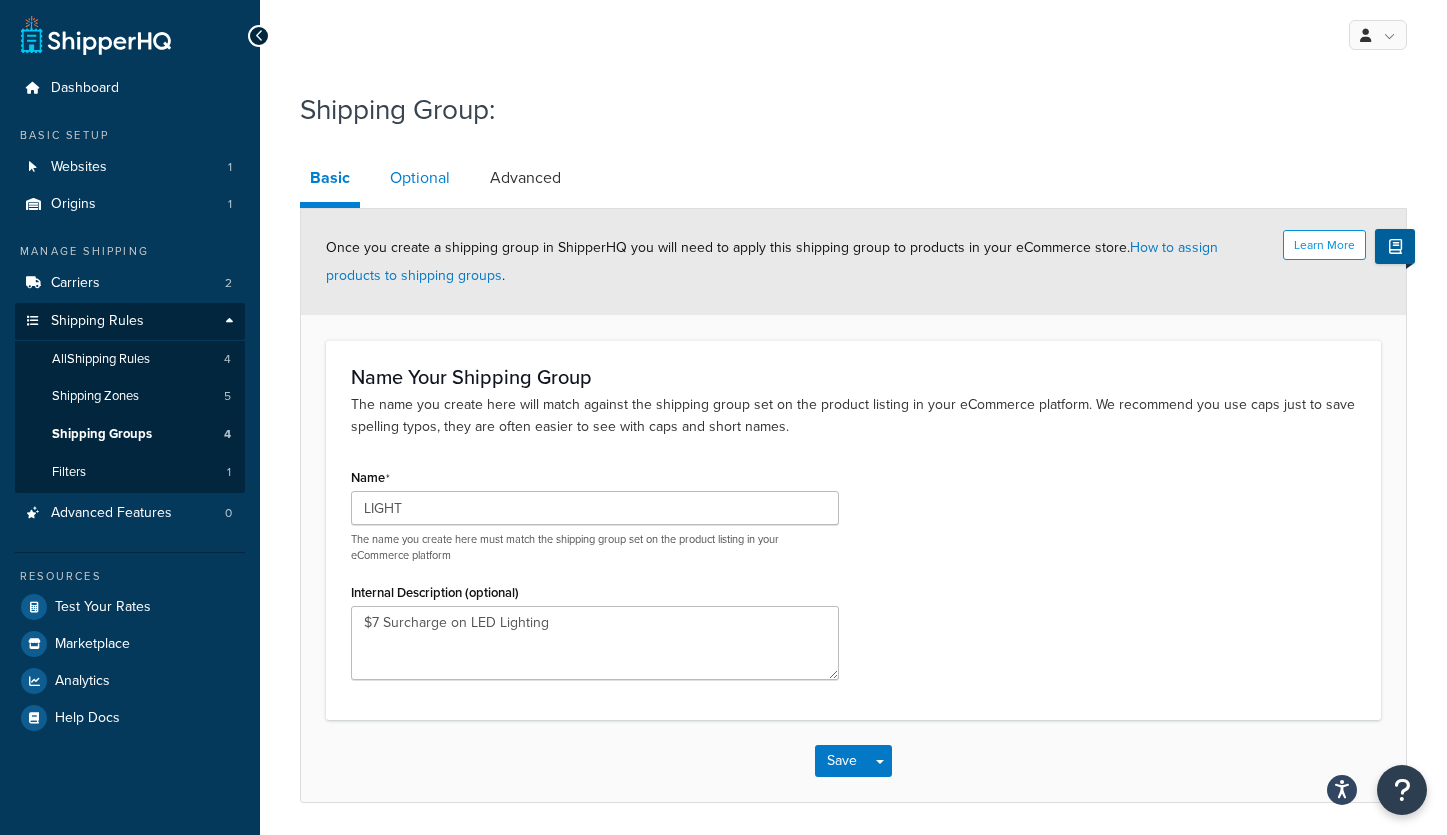 click on "Optional" at bounding box center [420, 178] 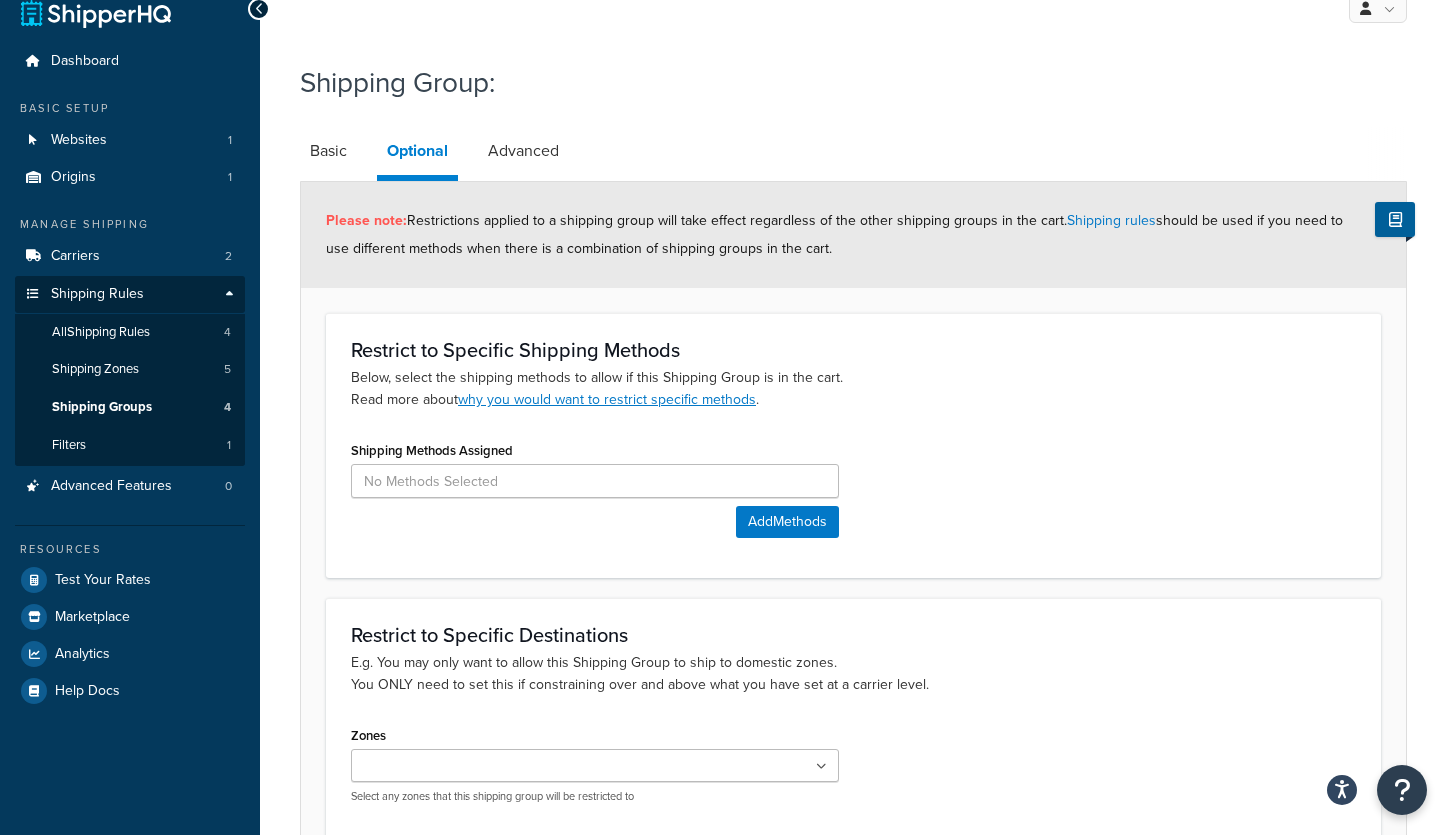 scroll, scrollTop: 0, scrollLeft: 0, axis: both 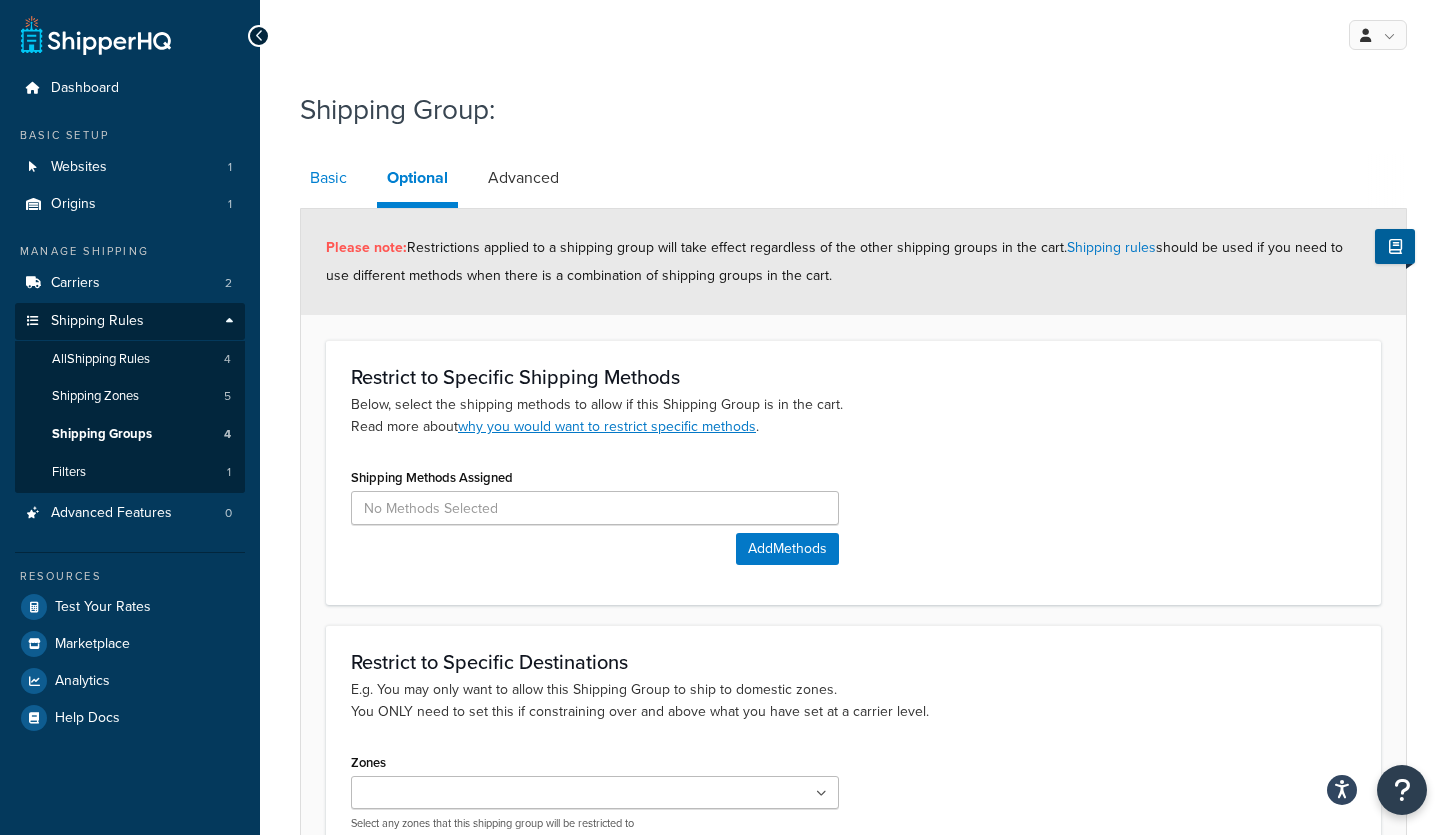 click on "Basic" at bounding box center (328, 178) 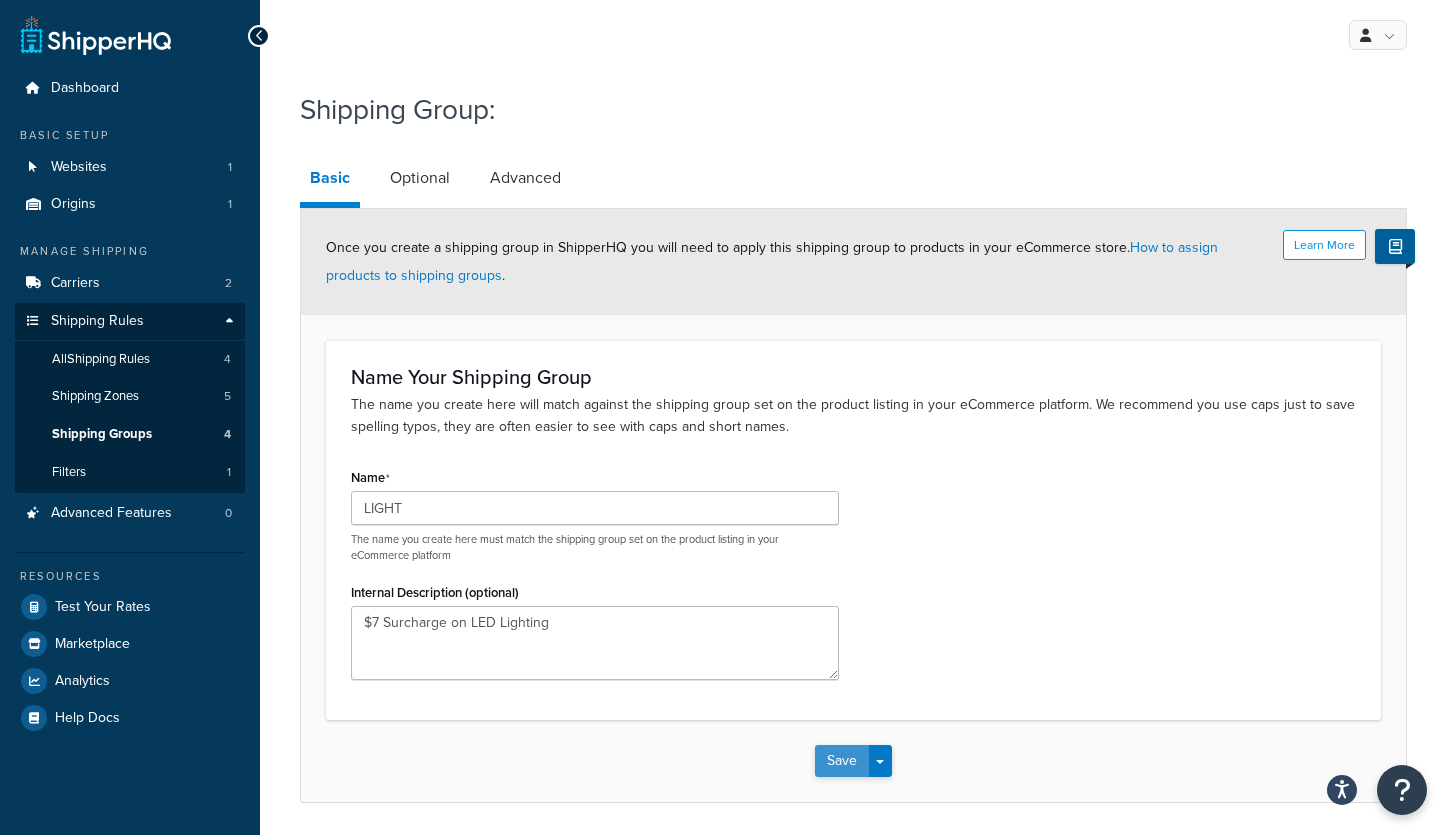 click on "Save" at bounding box center [842, 761] 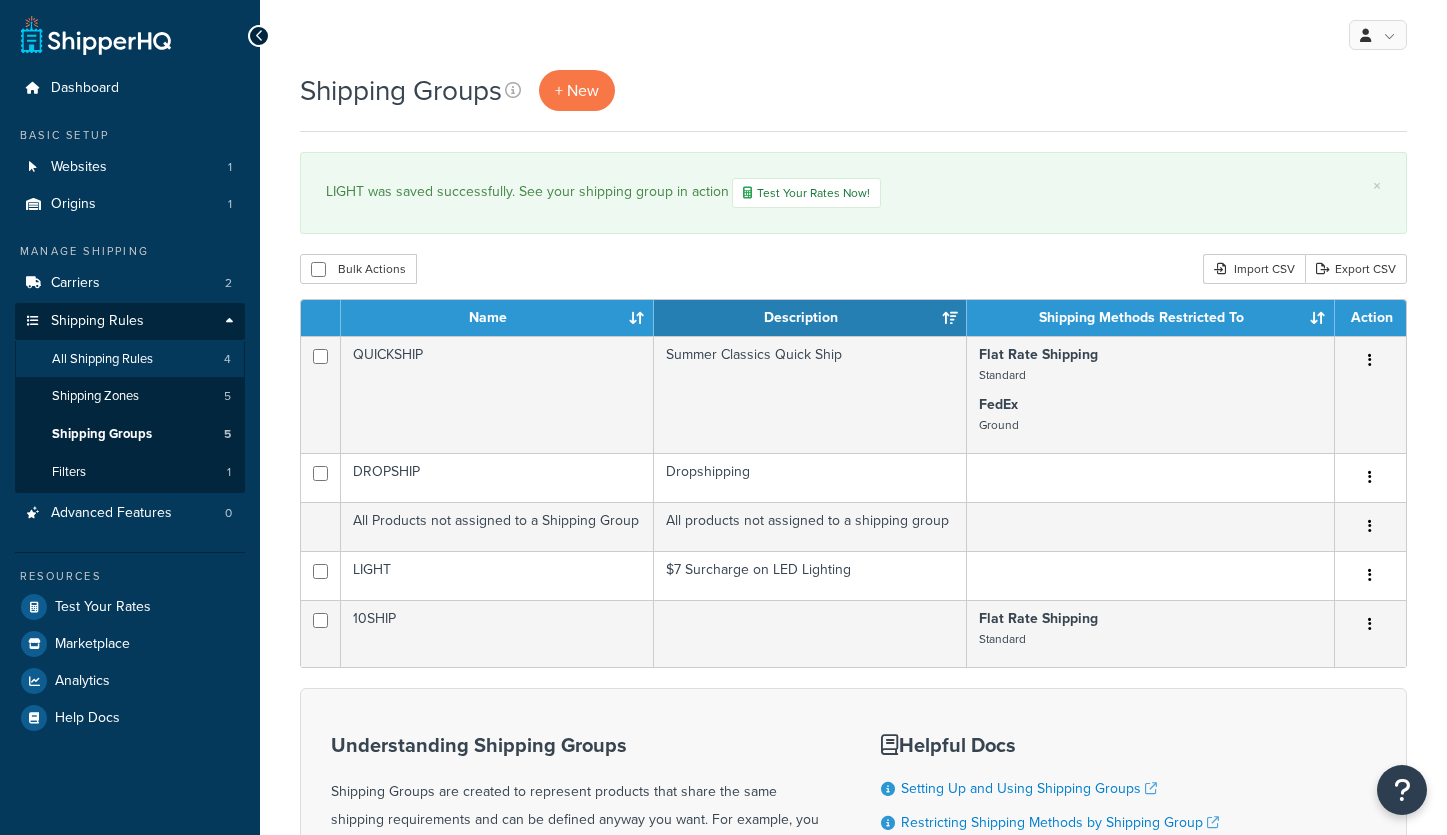 scroll, scrollTop: 0, scrollLeft: 0, axis: both 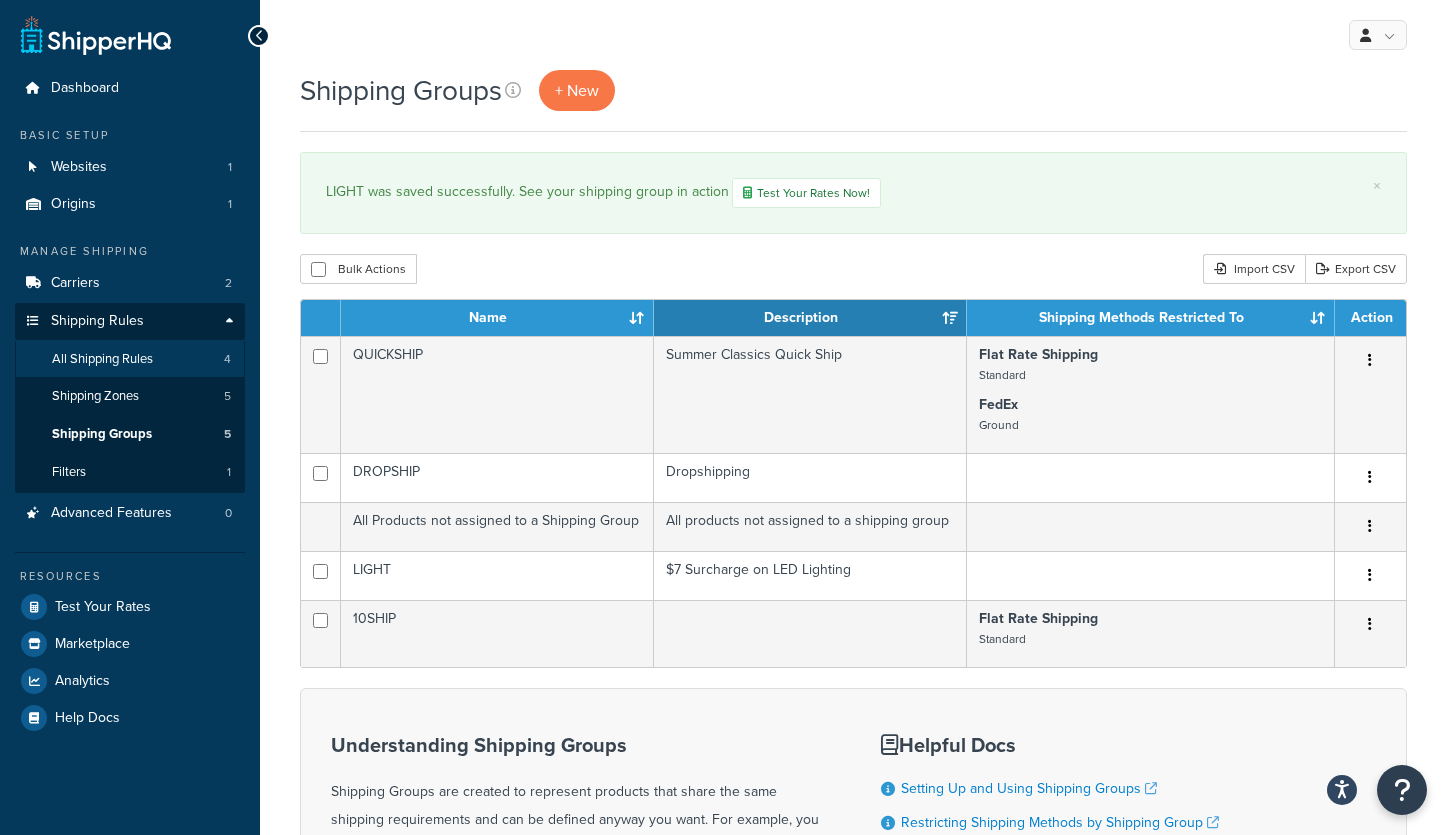 click on "All Shipping Rules" at bounding box center [102, 359] 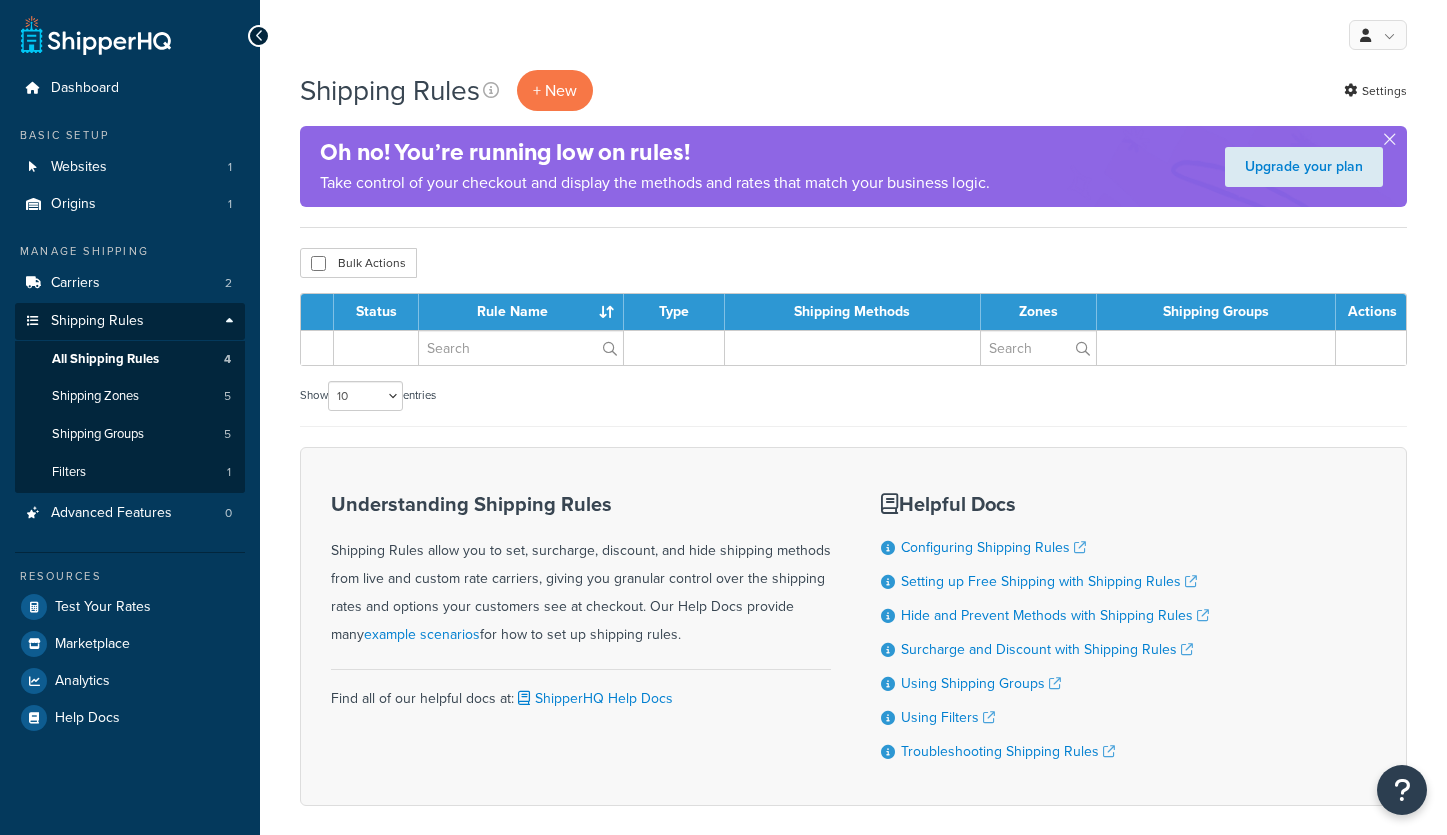 scroll, scrollTop: 0, scrollLeft: 0, axis: both 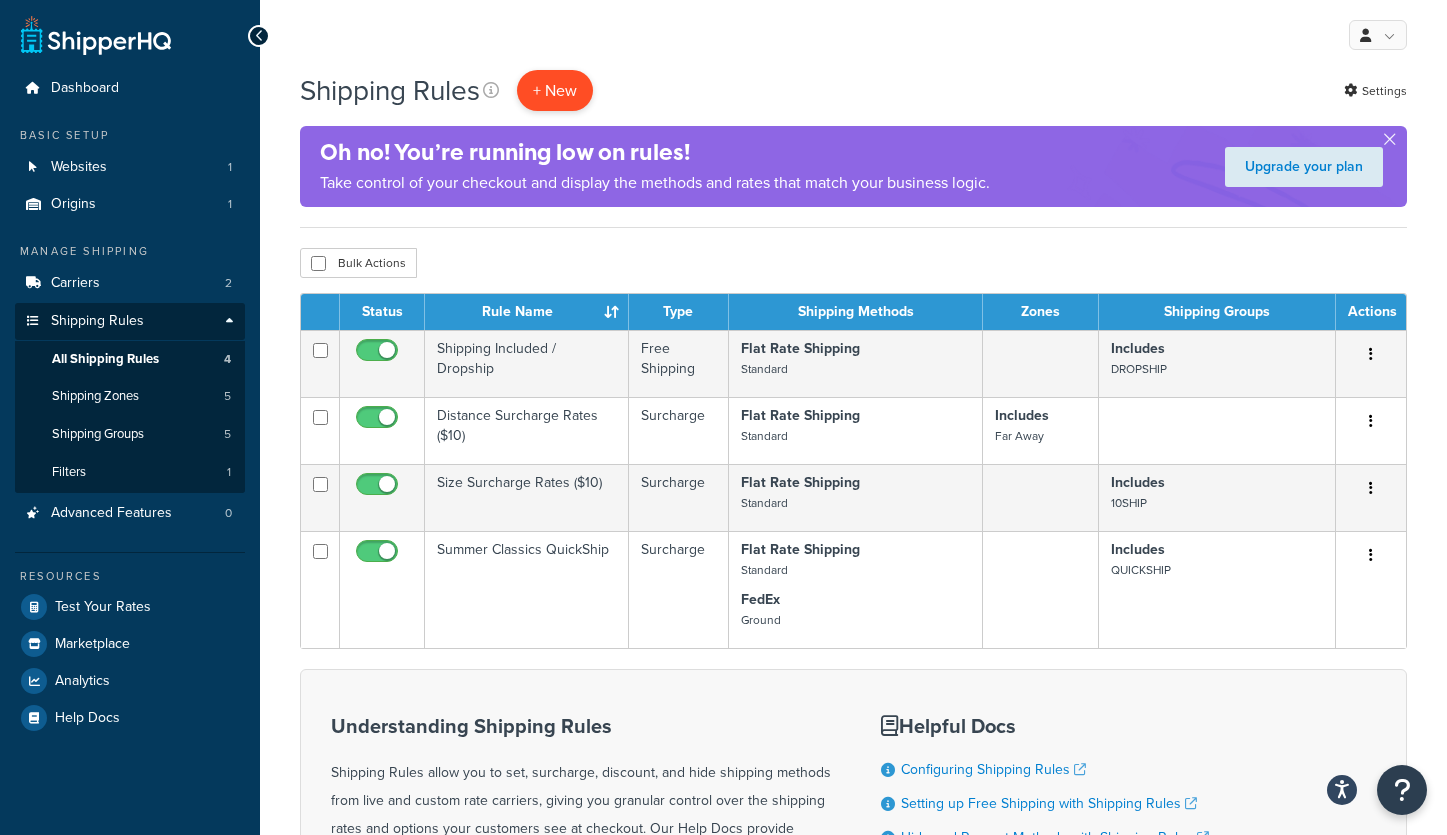 click on "+ New" at bounding box center [555, 90] 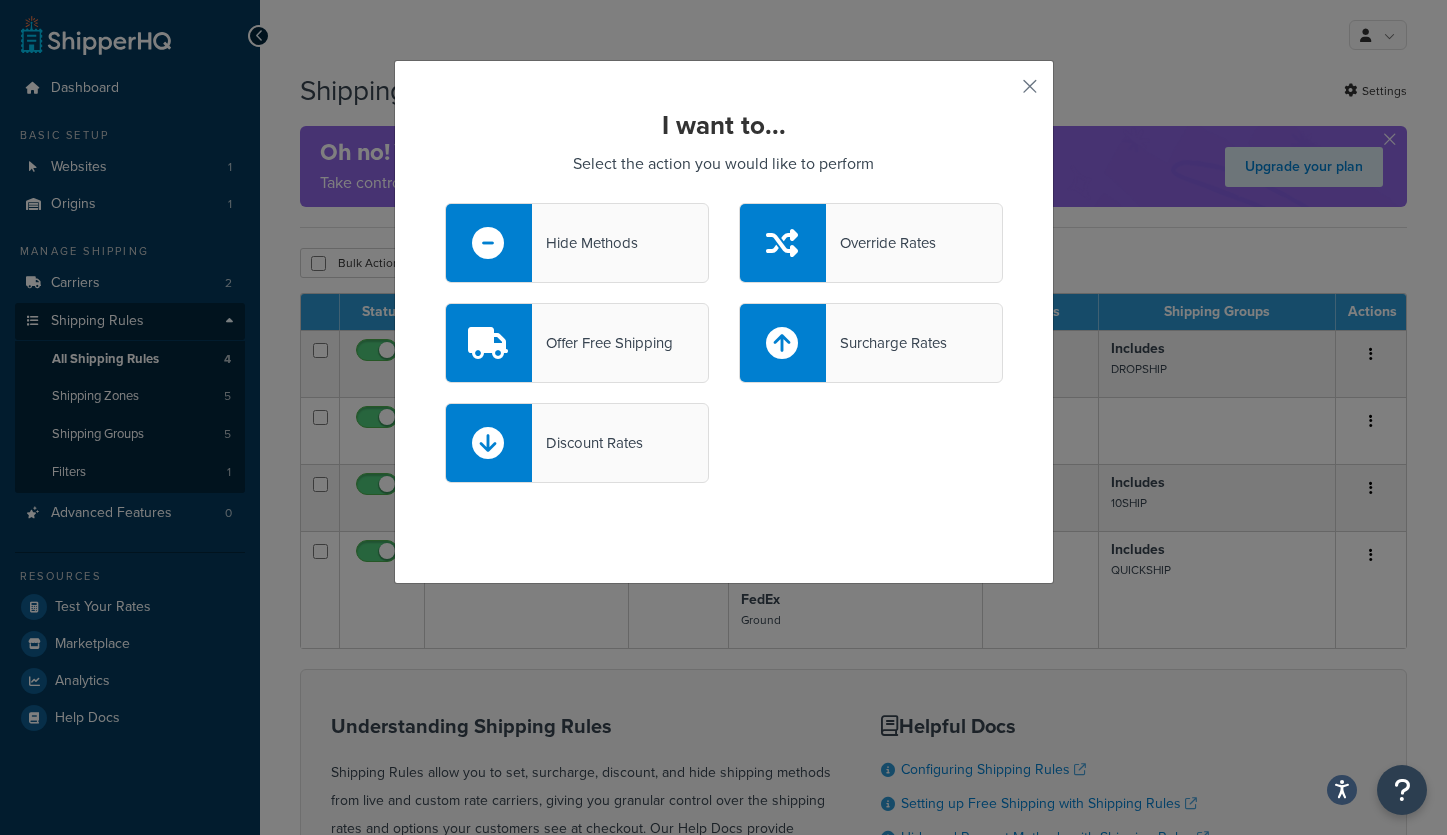 click on "Surcharge Rates" at bounding box center (886, 343) 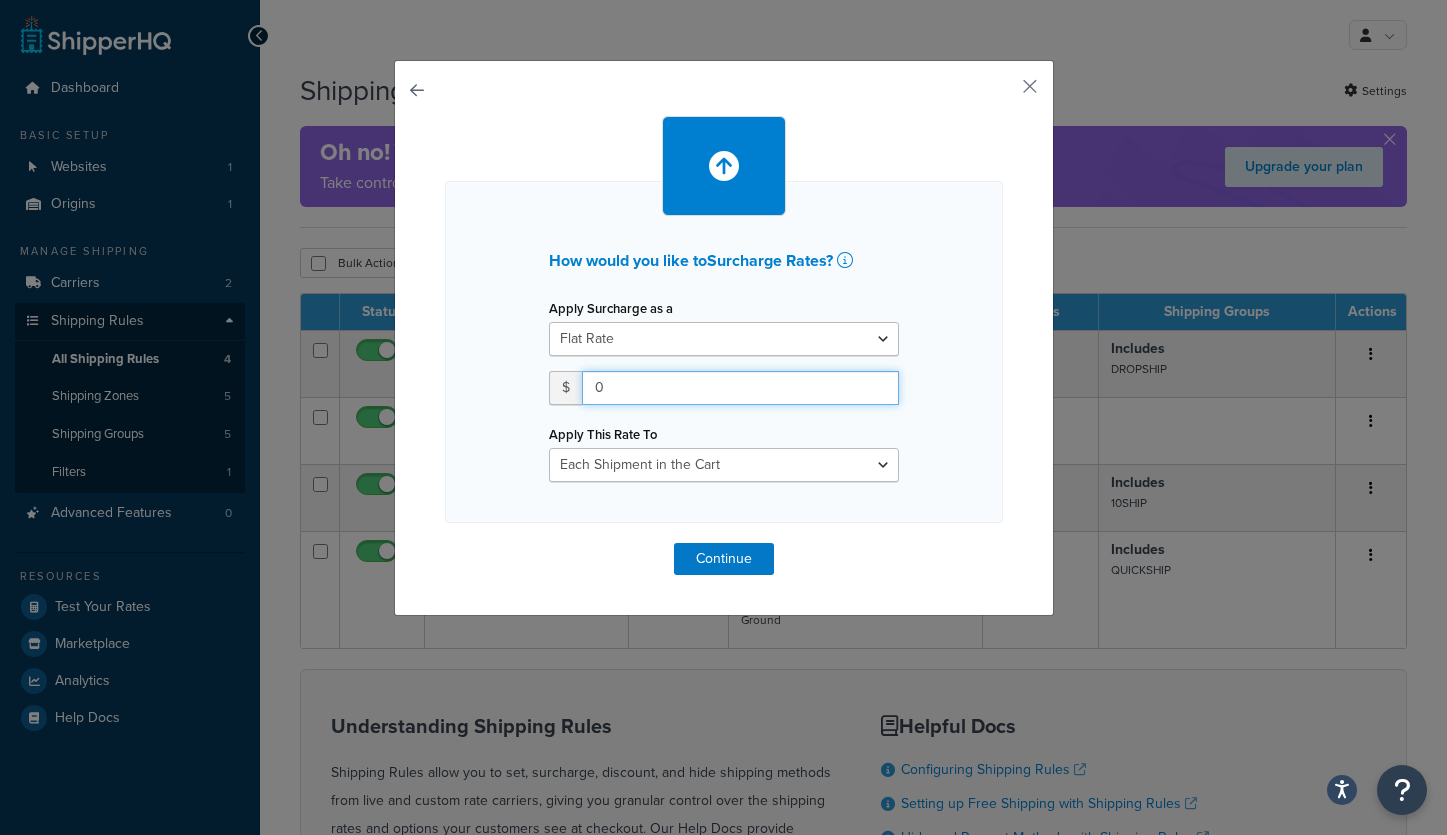 click on "0" at bounding box center [740, 388] 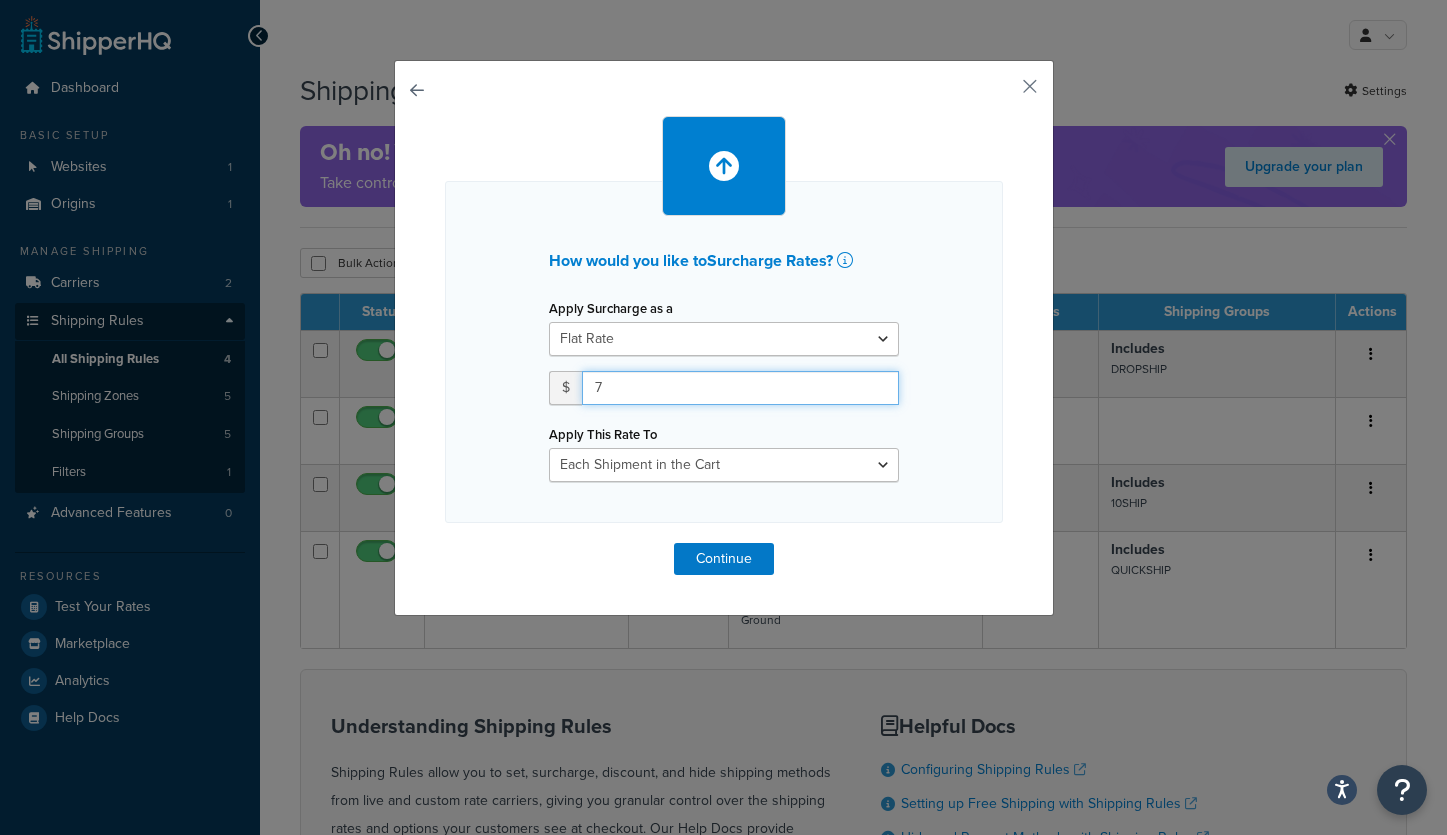 type on "7" 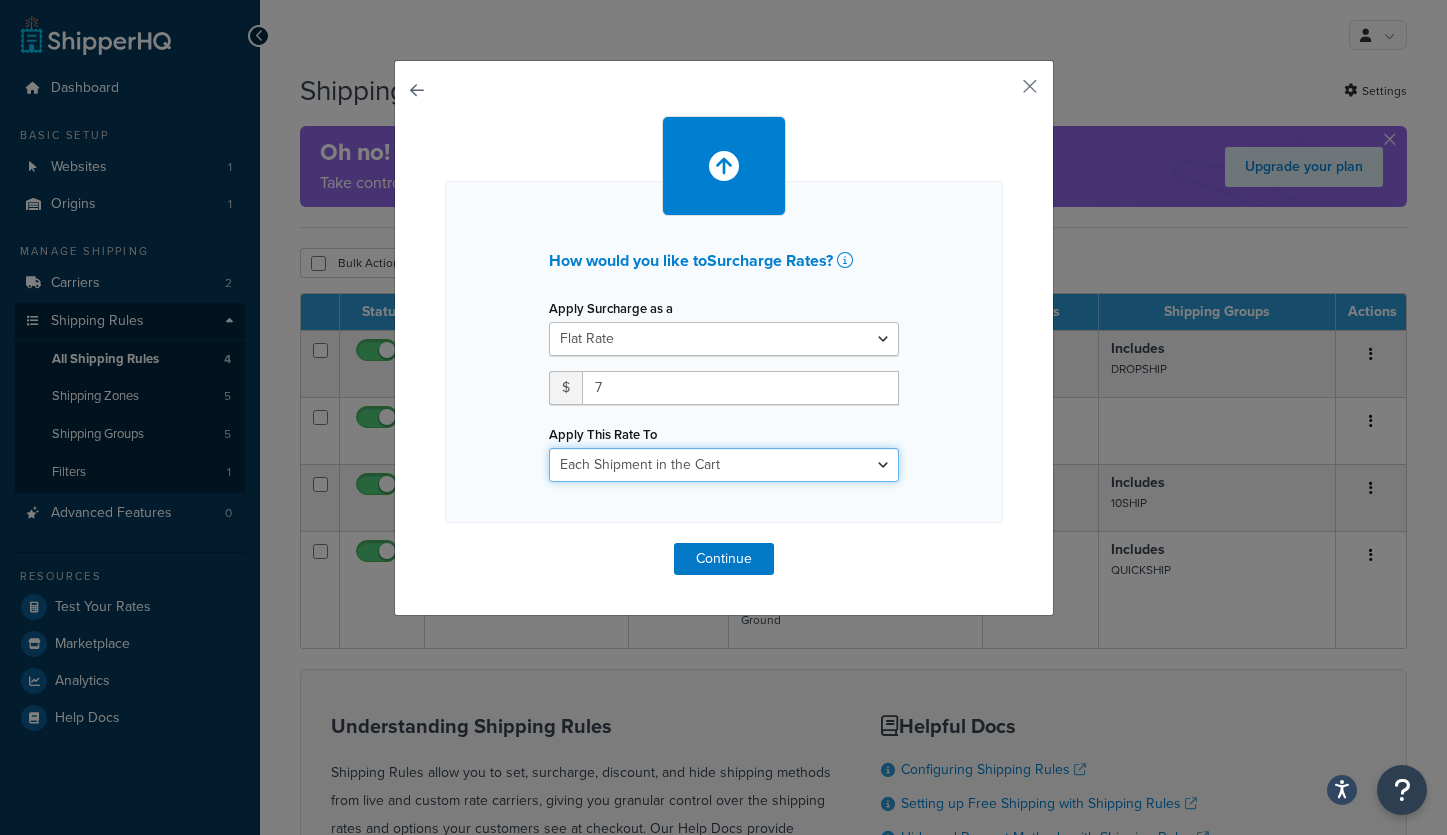 select on "ITEM" 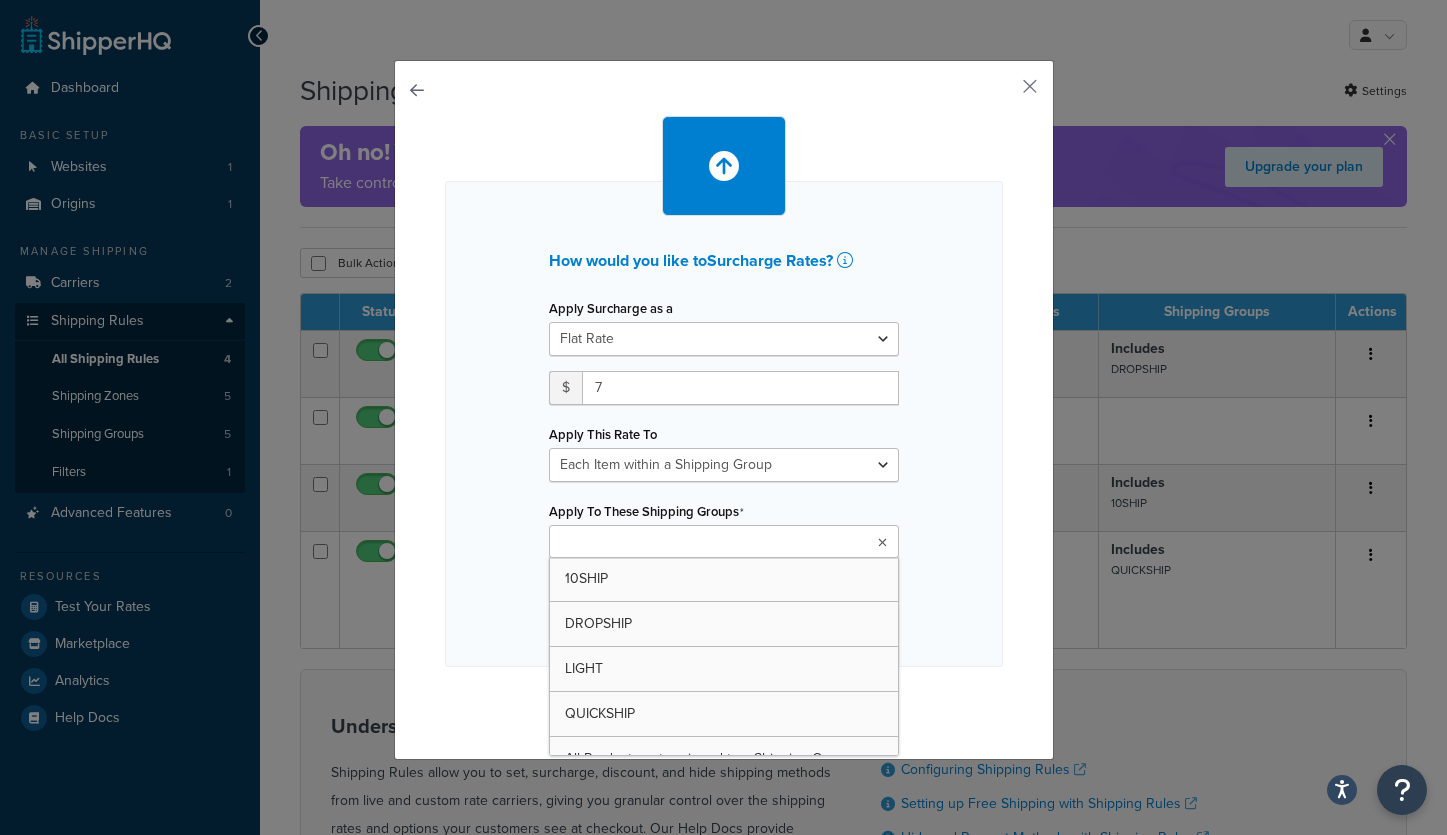click at bounding box center [724, 541] 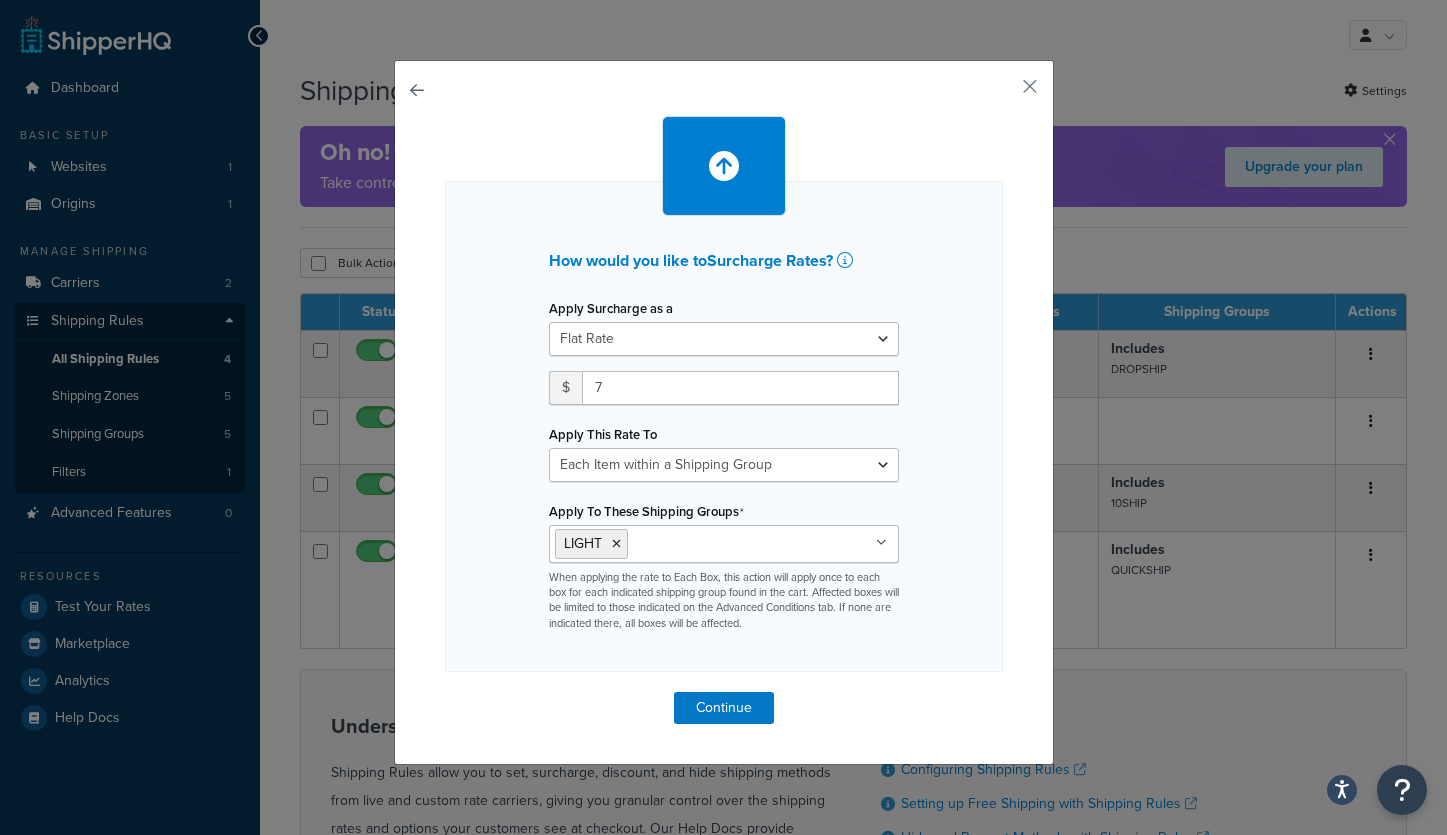 click on "How would you like to  Surcharge Rates ? Apply Surcharge as a   Flat Rate  Percentage  Flat Rate & Percentage    $ 7 Apply This Rate To   Each Shipment in the Cart  Each Shipping Group in the Cart  Each Item within a Shipping Group  Each Box per Each Shipping Group  Apply To These Shipping Groups   LIGHT   10SHIP DROPSHIP QUICKSHIP All Products not assigned to a Shipping Group When applying the rate to Each Box, this action will apply once to each box for each indicated shipping group found in the cart. Affected boxes will be limited to those indicated on the Advanced Conditions tab. If none are indicated there, all boxes will be affected." at bounding box center [724, 426] 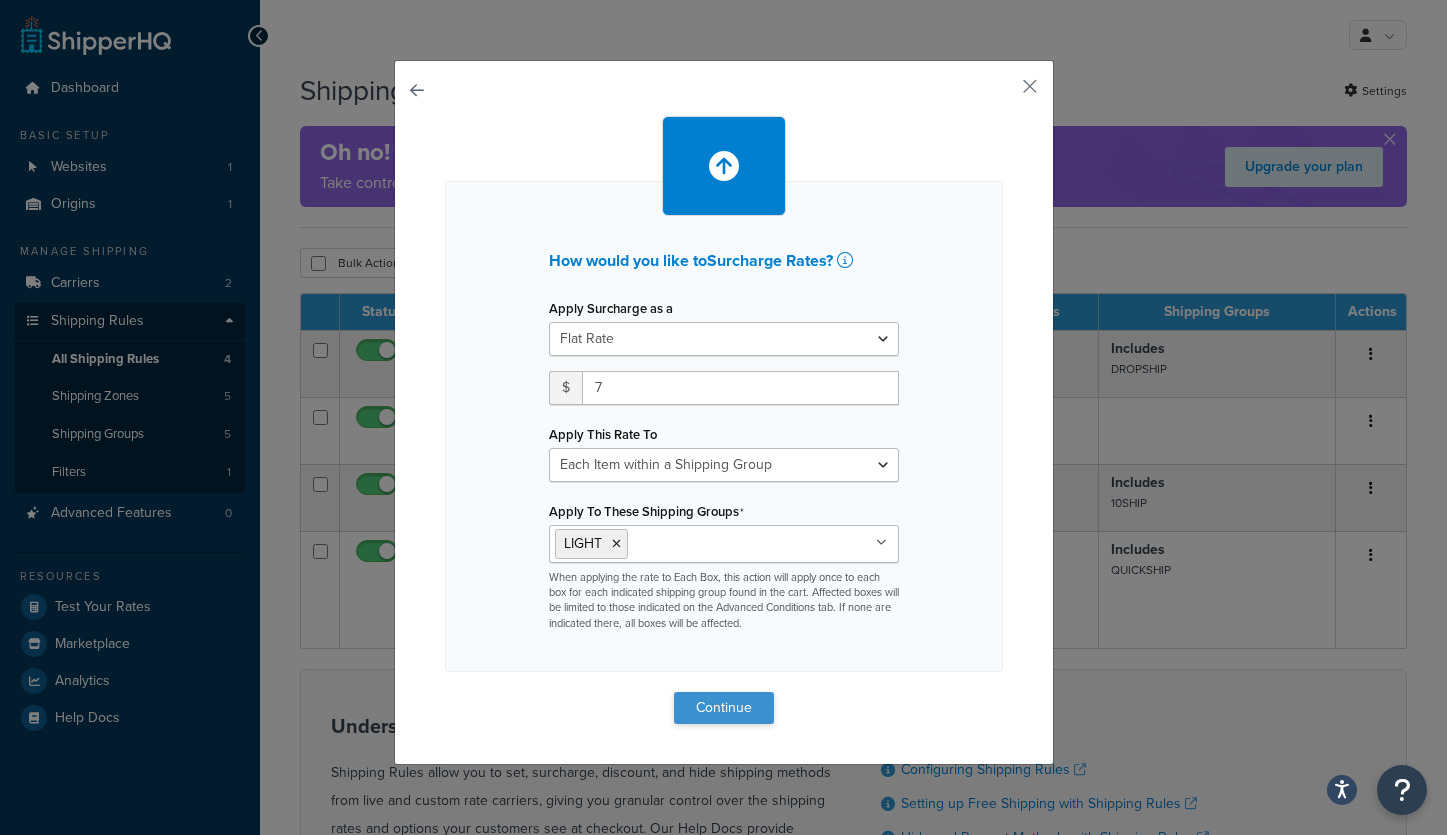 click on "Continue" at bounding box center [724, 708] 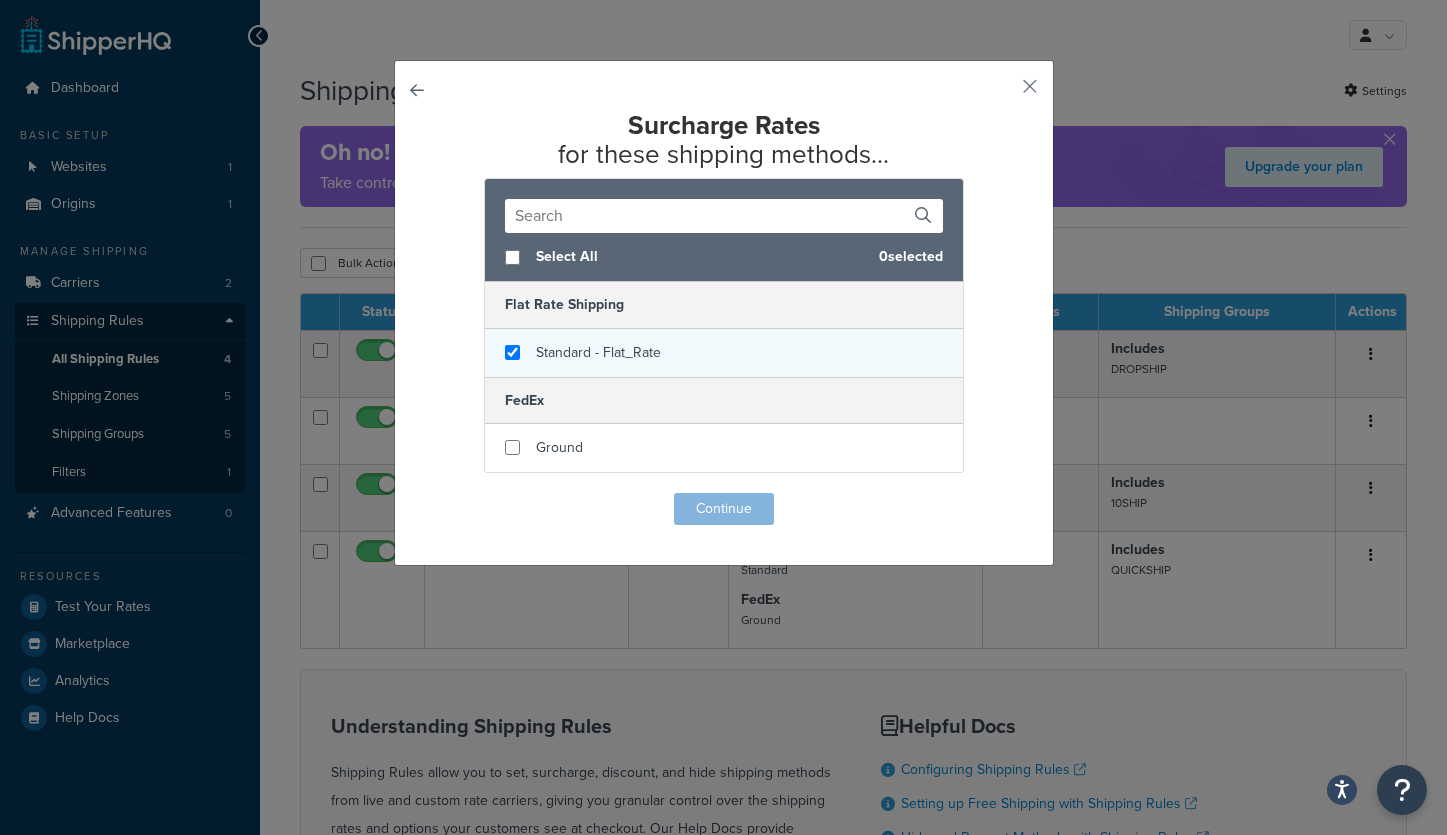 click at bounding box center [512, 352] 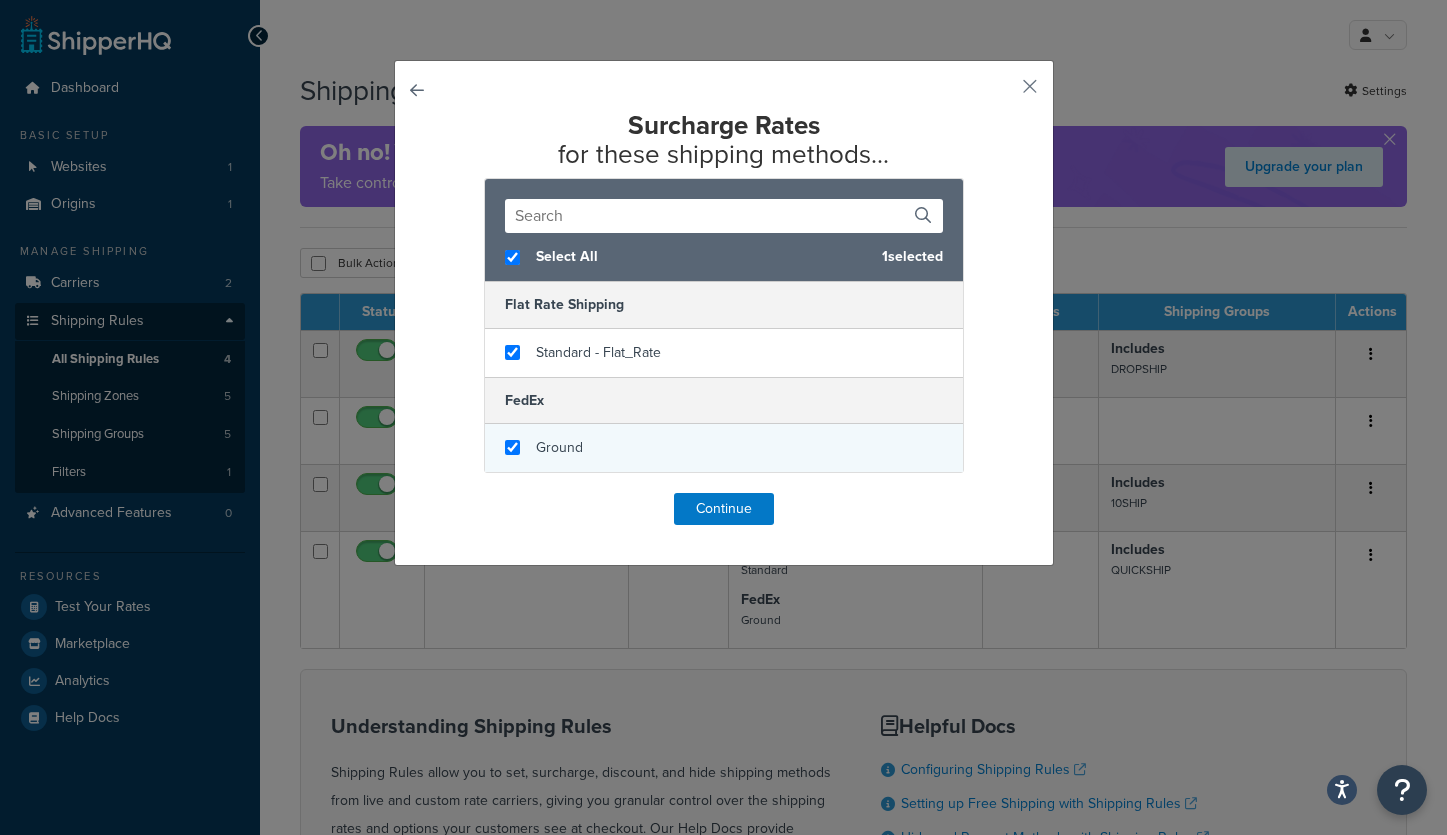 checkbox on "true" 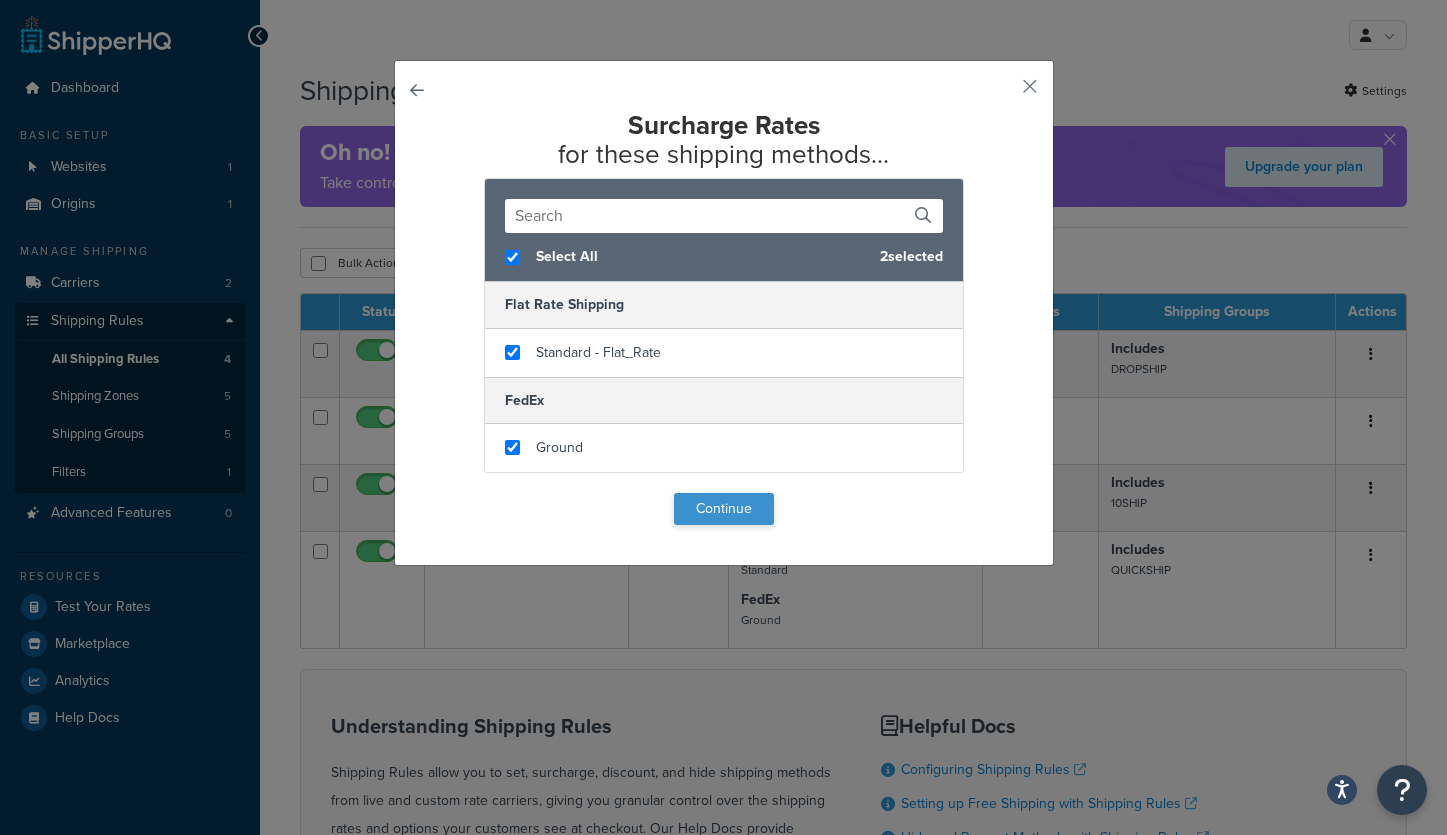 click on "Continue" at bounding box center [724, 509] 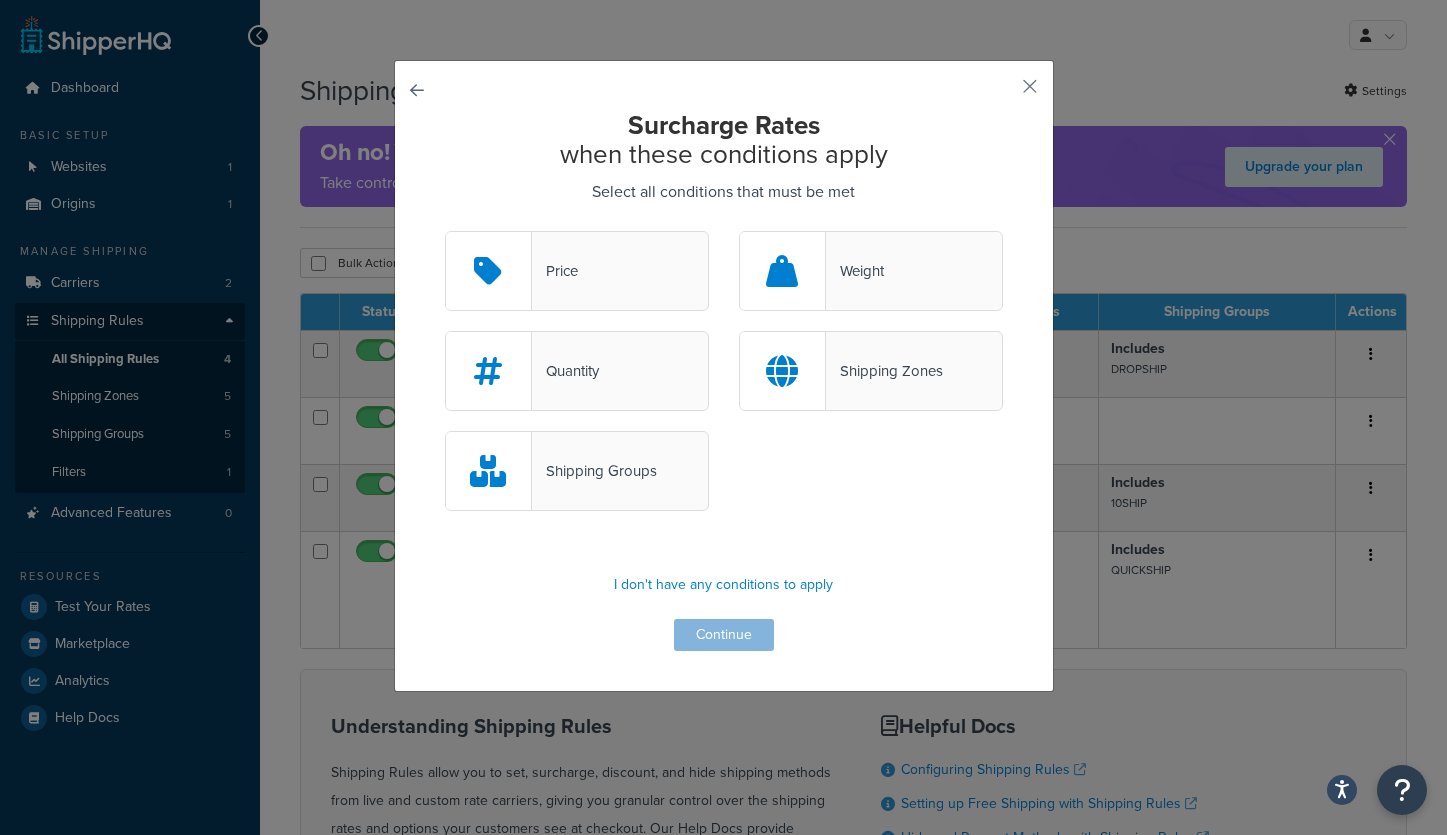 click on "Shipping Groups" at bounding box center [577, 471] 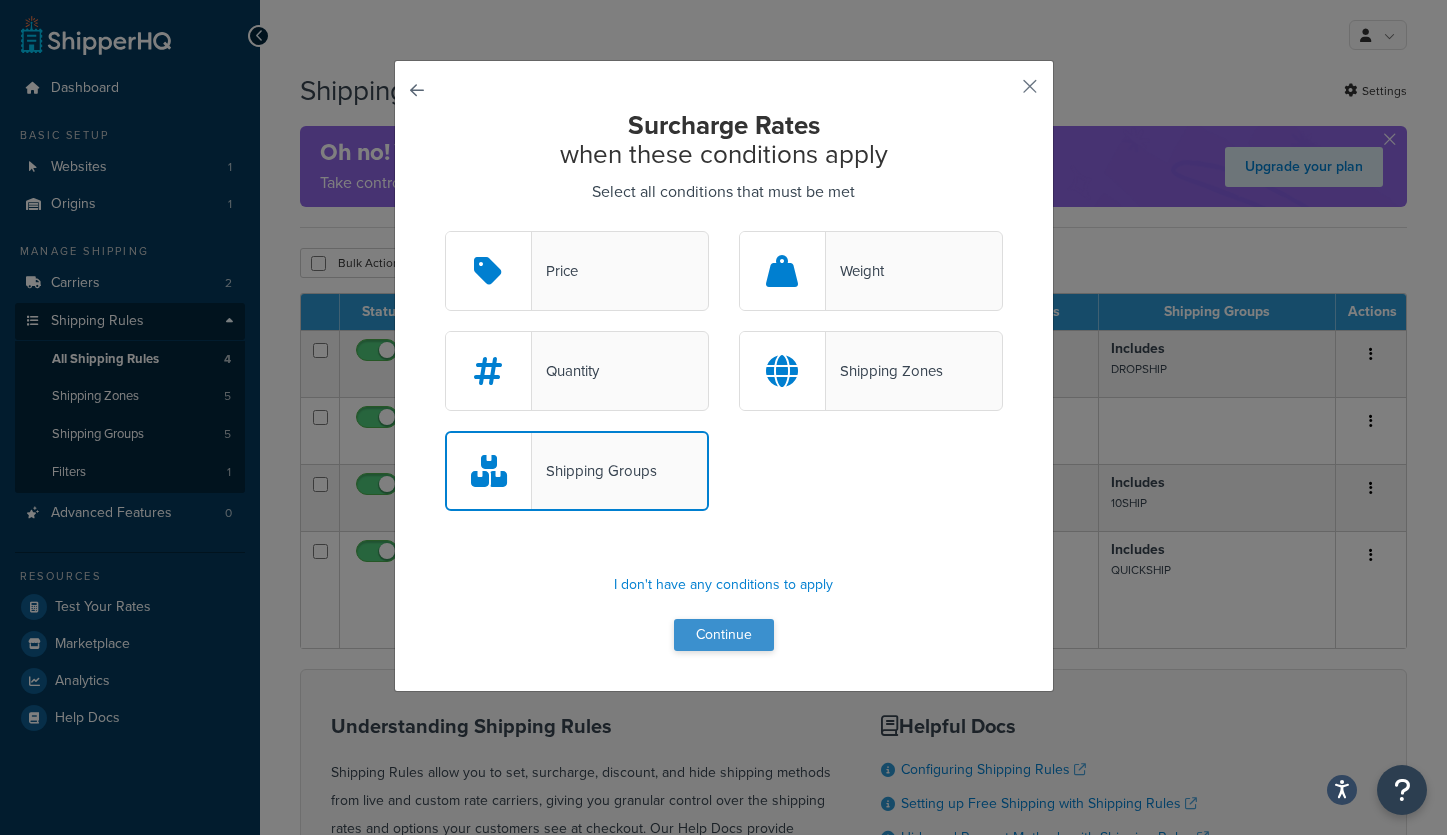 click on "Continue" at bounding box center [724, 635] 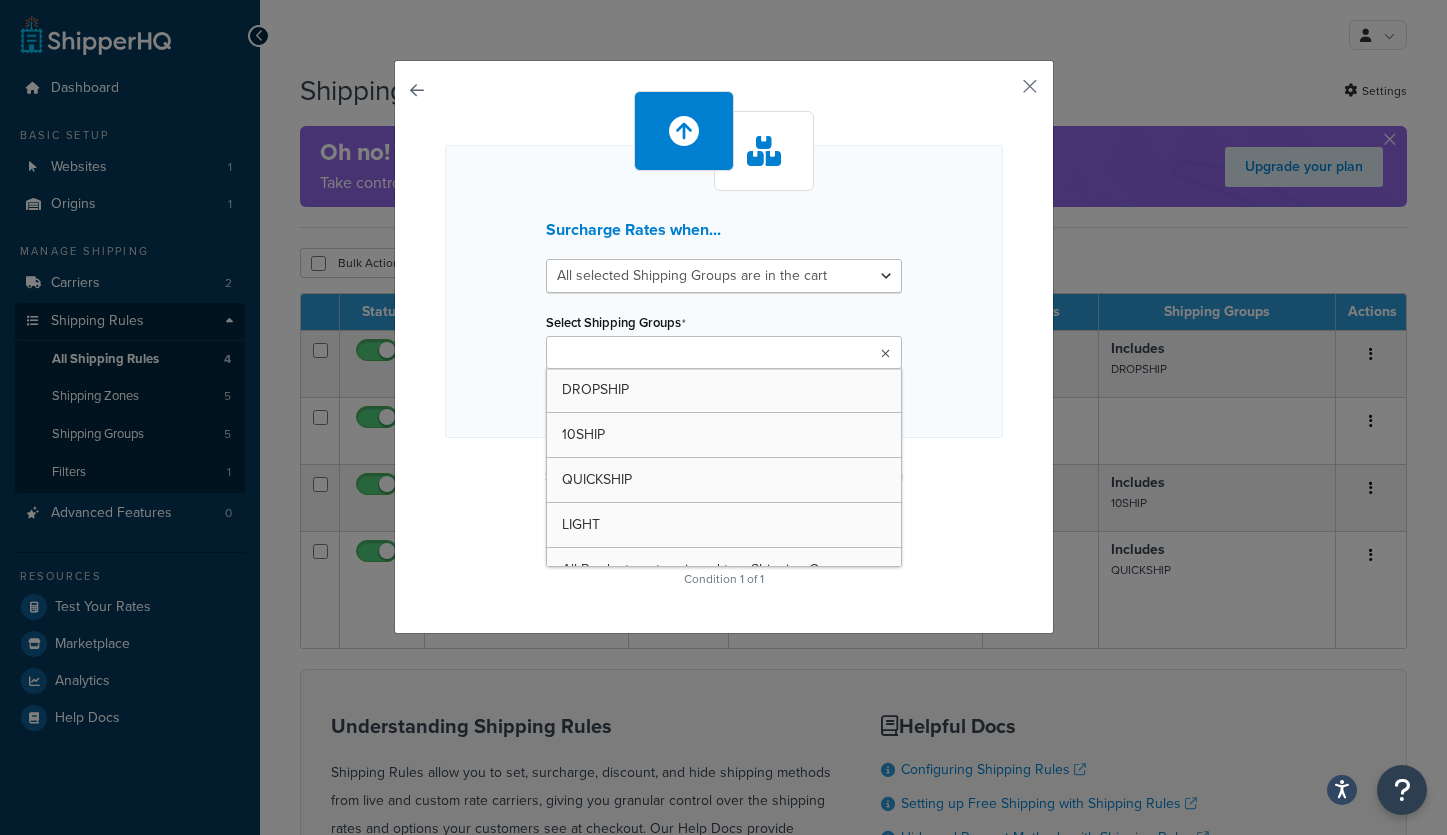 click at bounding box center [724, 352] 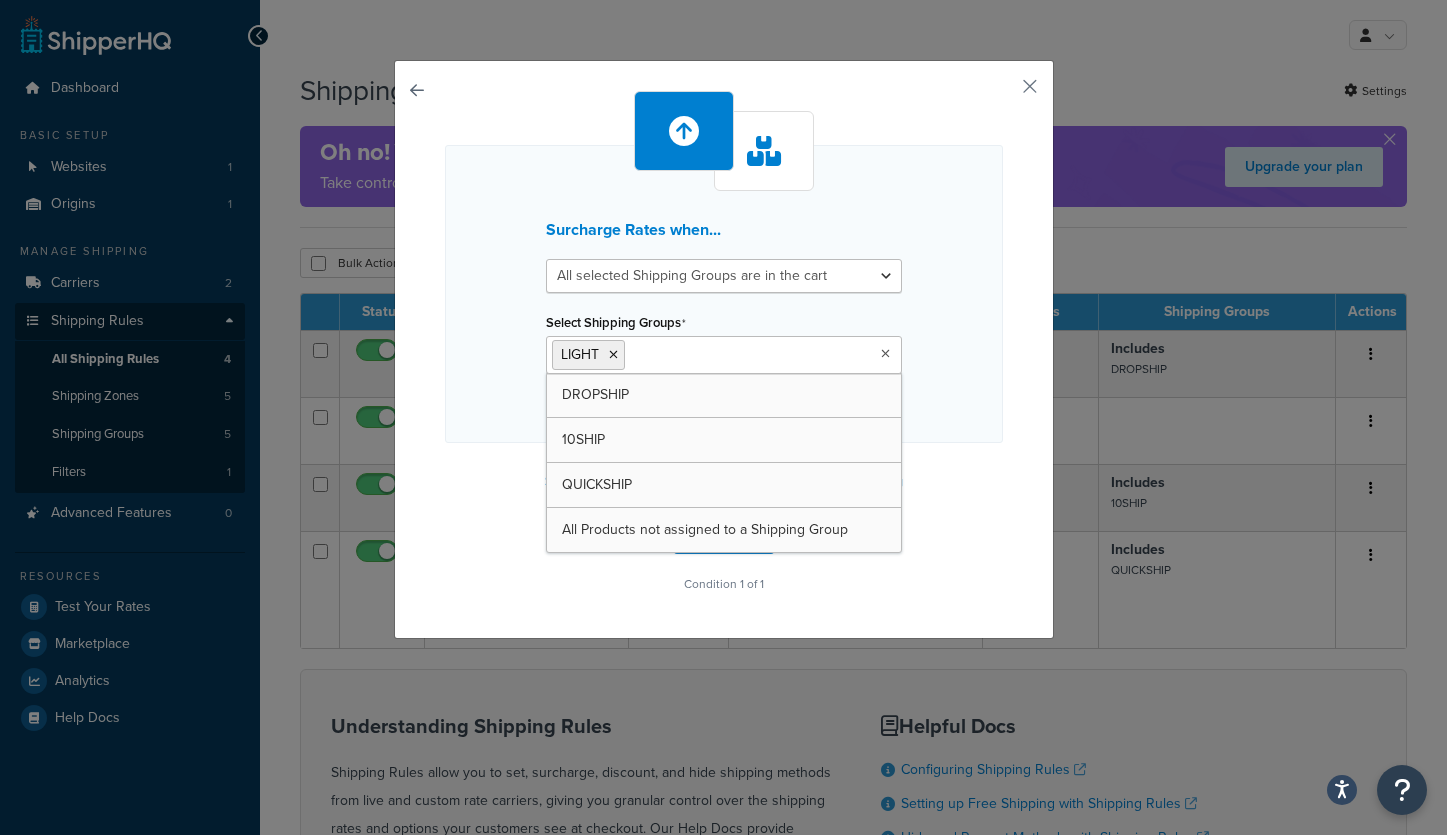 click on "Surcharge Rates when...   All selected Shipping Groups are in the cart  Any selected Shipping Groups are in the cart  Select Shipping Groups   LIGHT   DROPSHIP 10SHIP QUICKSHIP All Products not assigned to a Shipping Group I want to create a new Shipping Group" at bounding box center [724, 294] 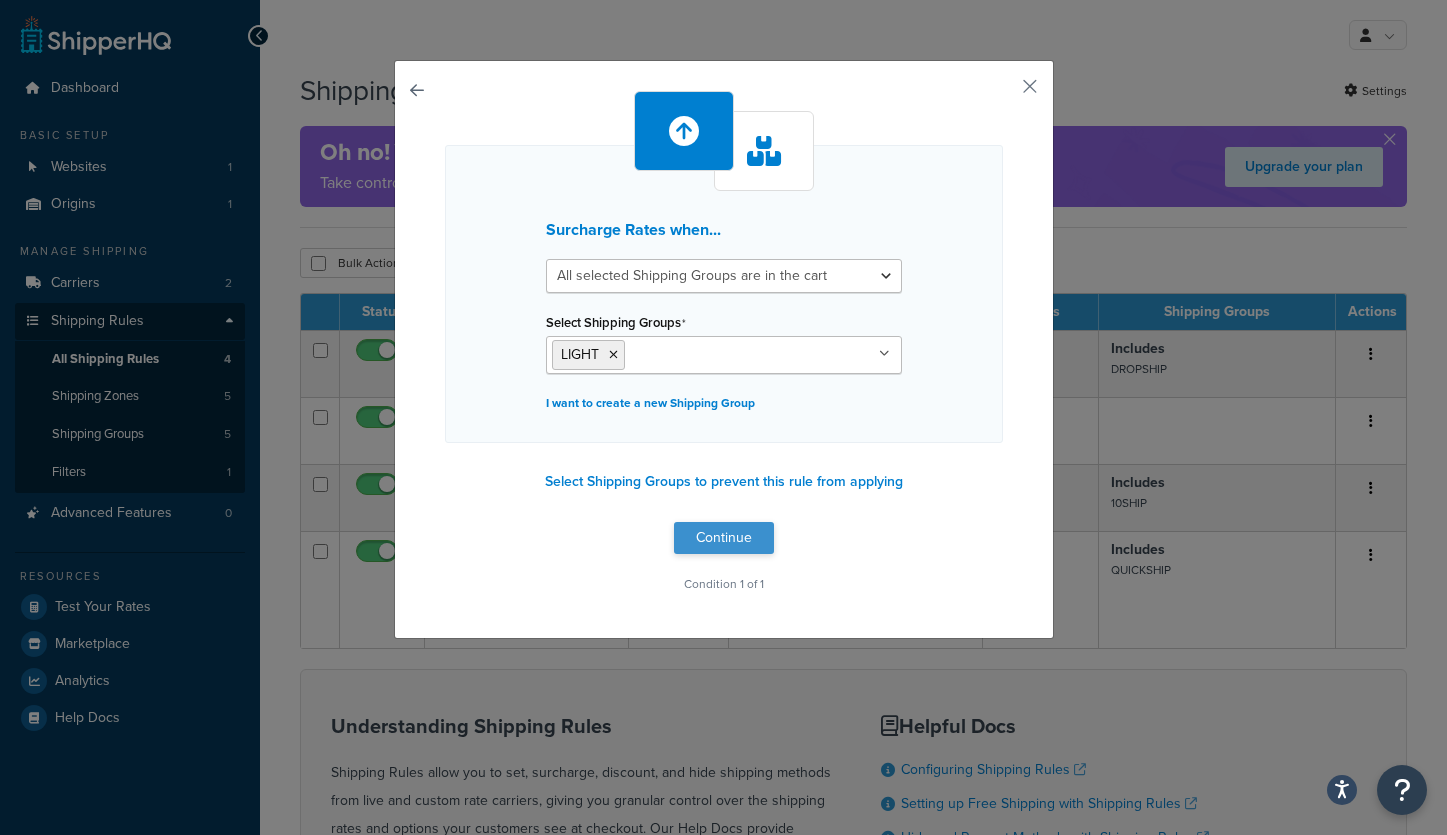 click on "Continue" at bounding box center [724, 538] 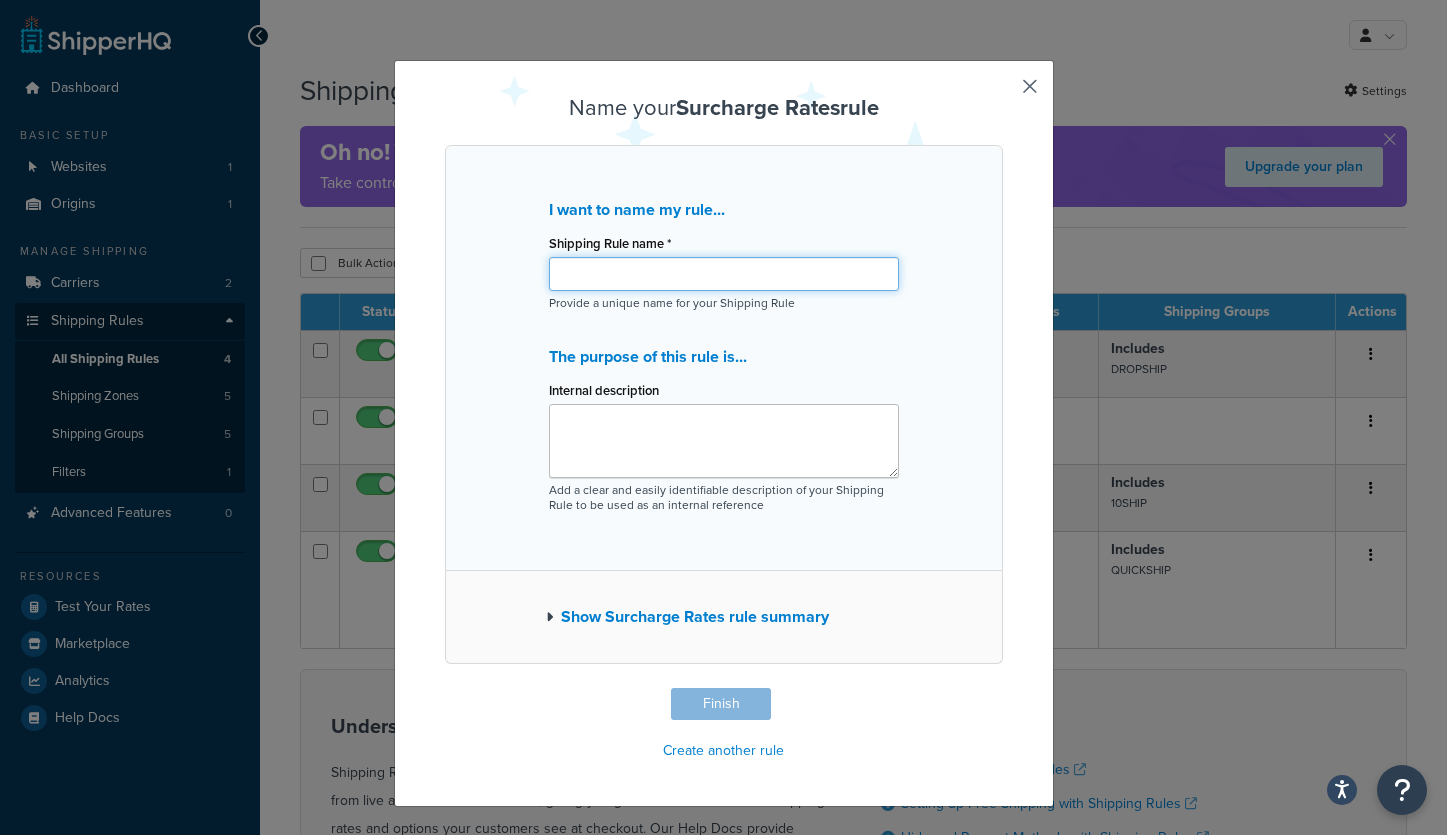 click on "Shipping Rule name *" at bounding box center (724, 274) 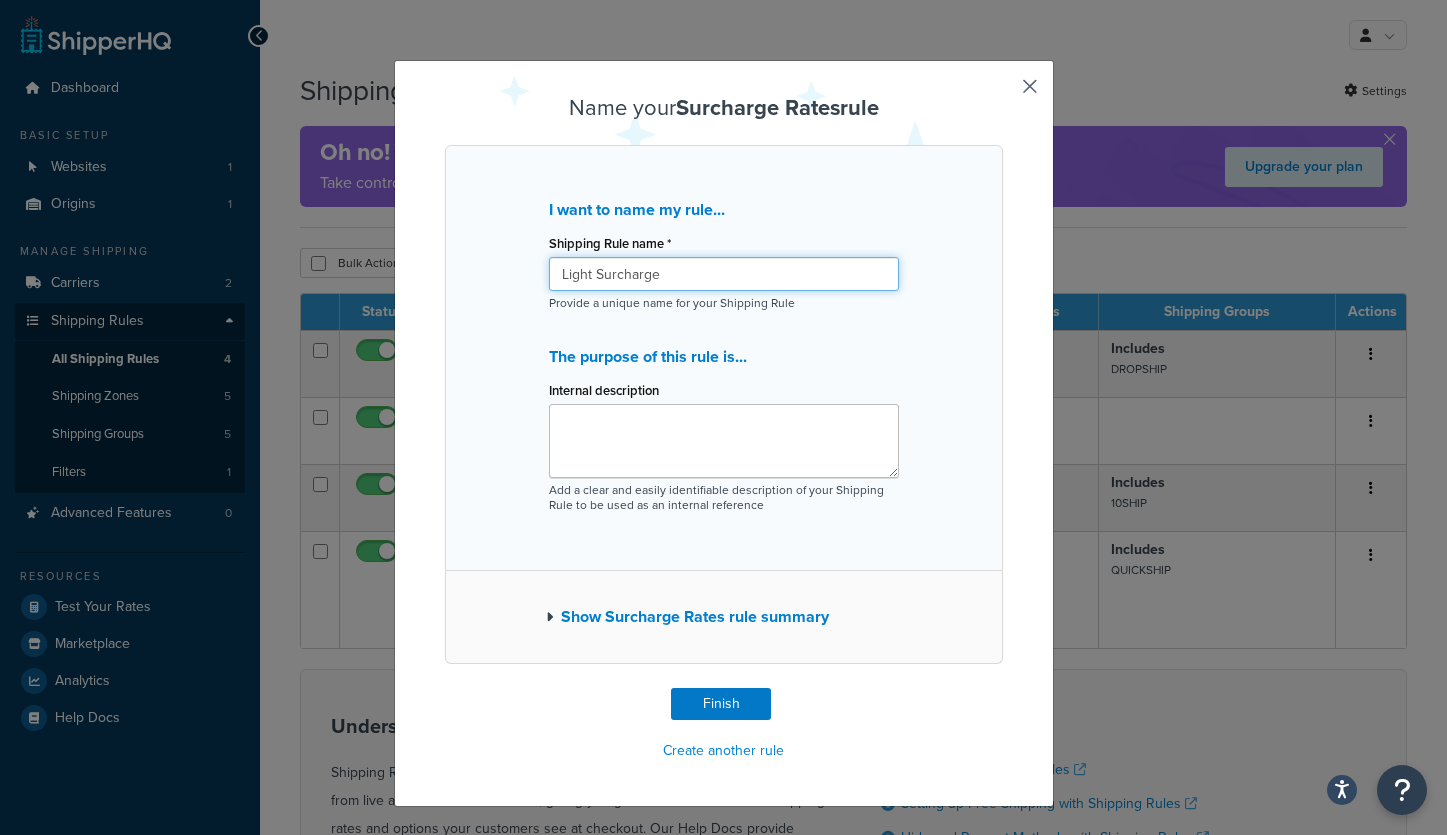 type on "Light Surcharge" 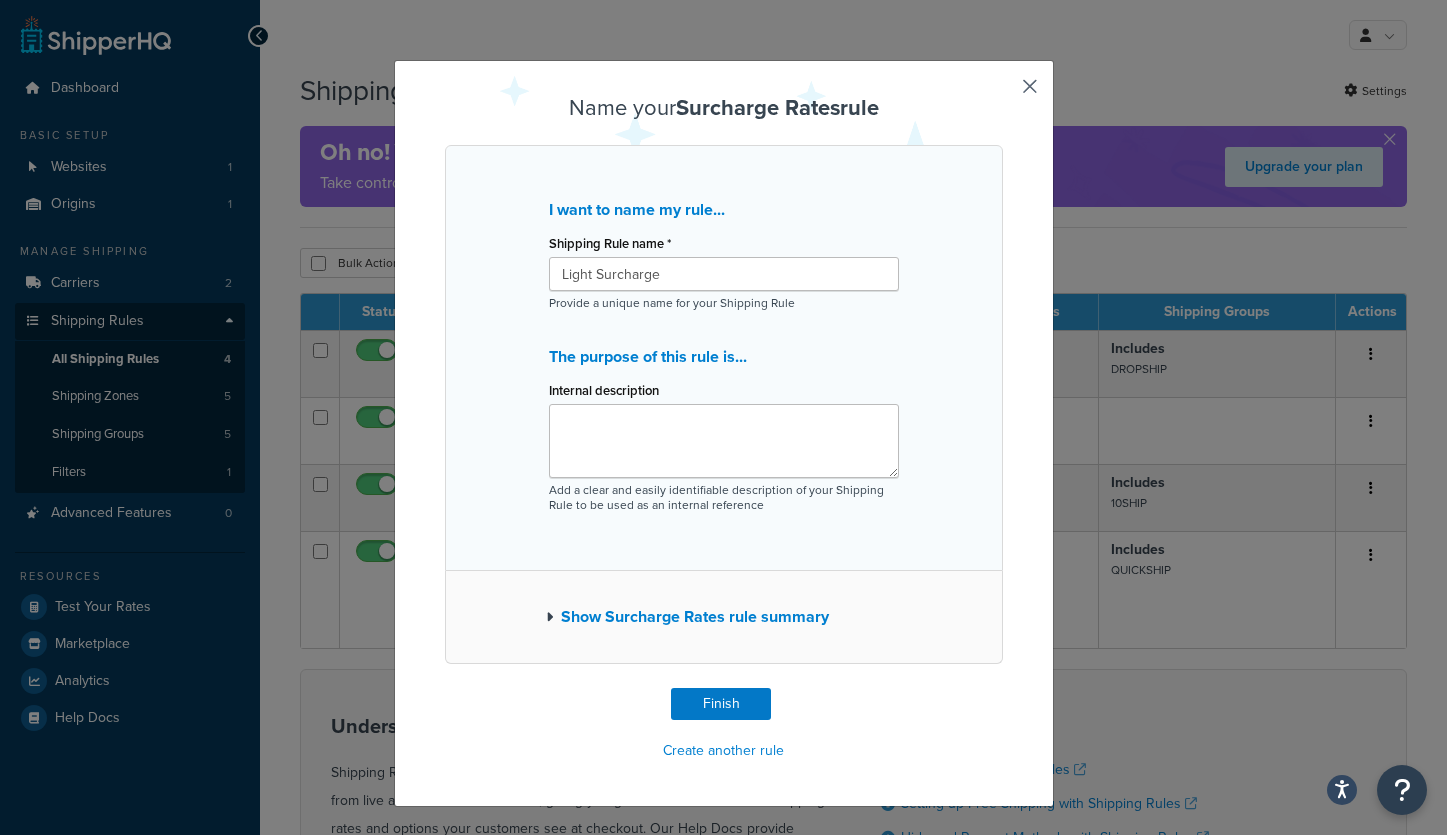 click at bounding box center [549, 617] 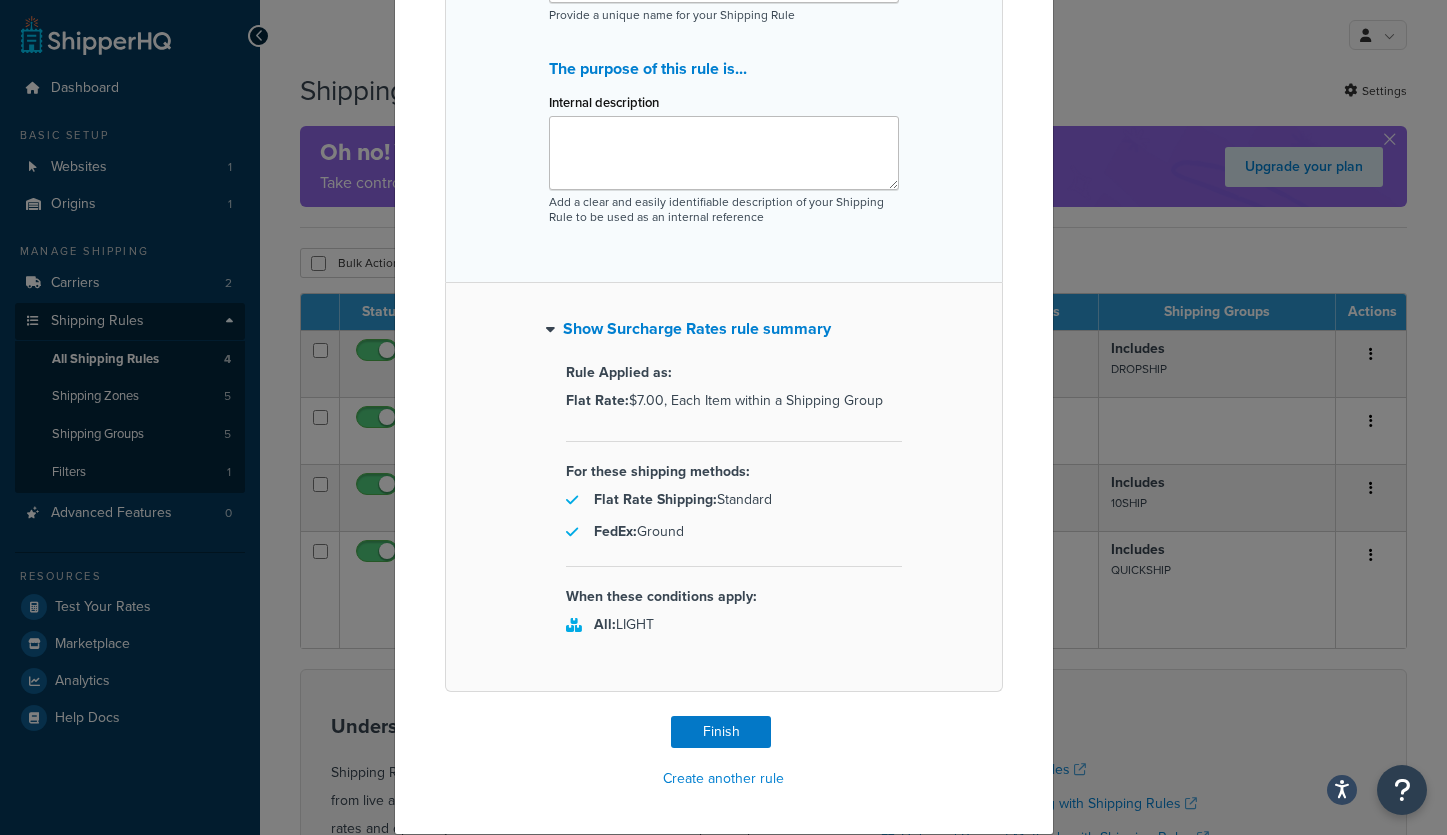 scroll, scrollTop: 296, scrollLeft: 0, axis: vertical 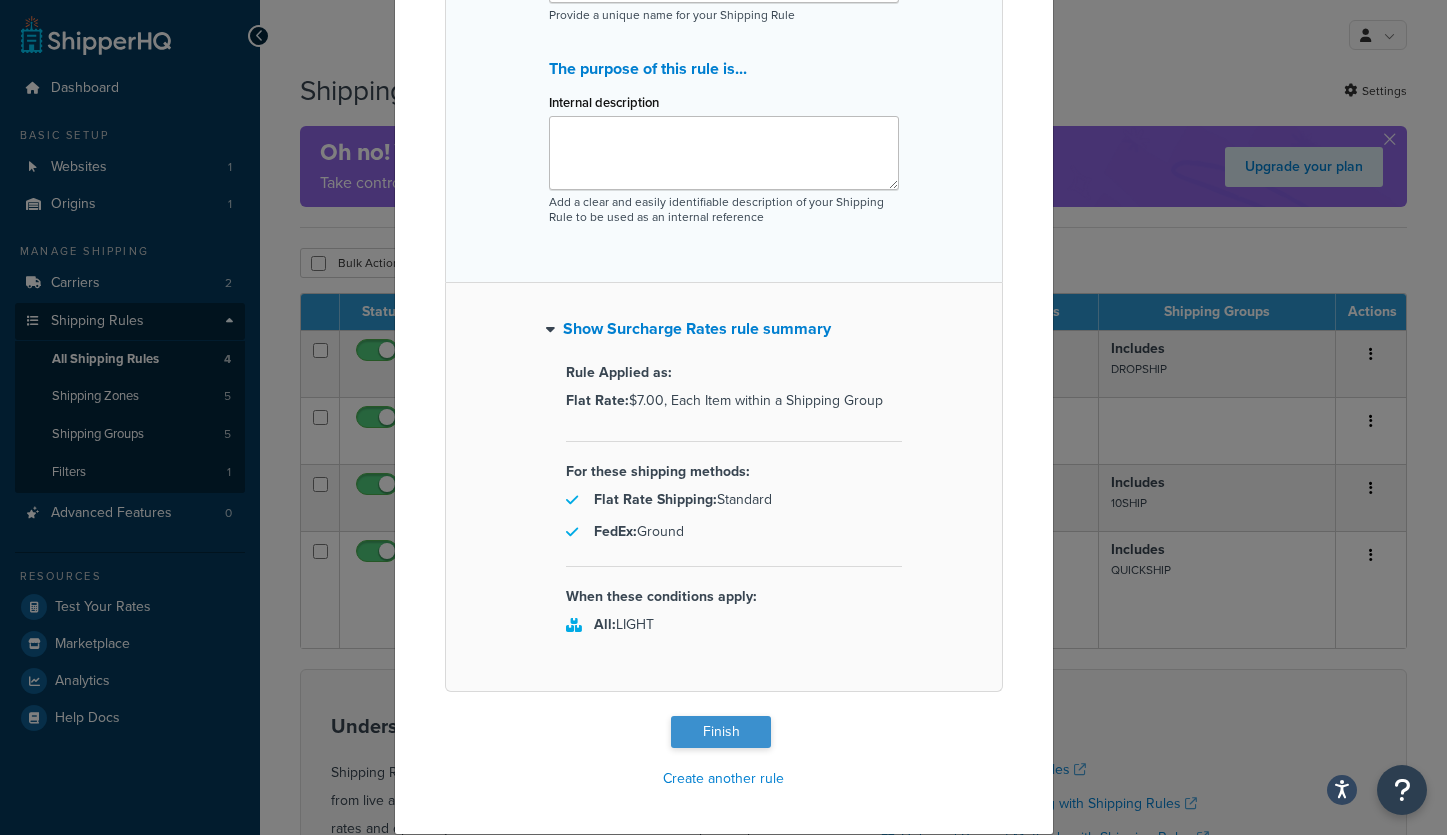 click on "Finish" at bounding box center [721, 732] 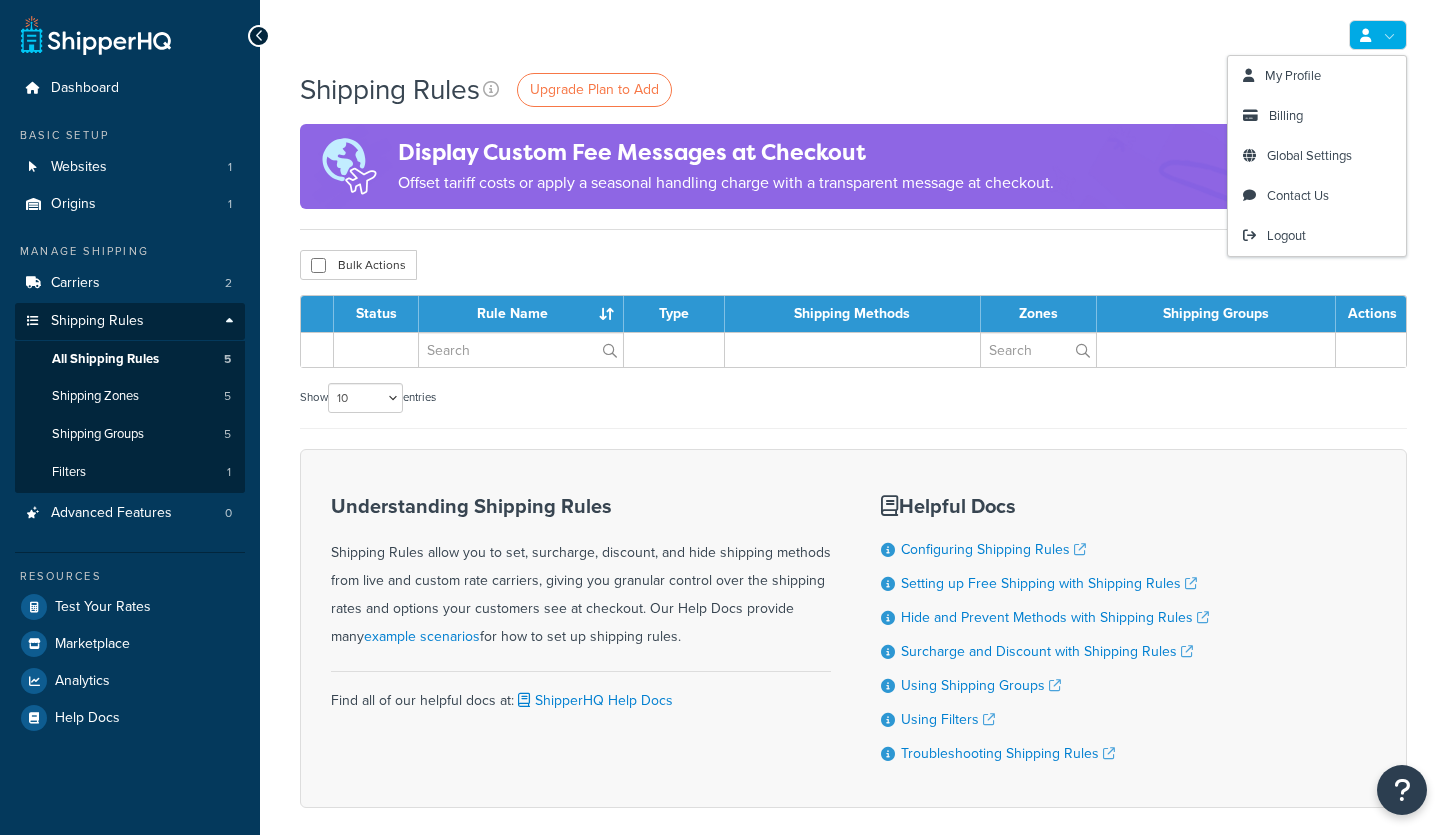 scroll, scrollTop: 0, scrollLeft: 0, axis: both 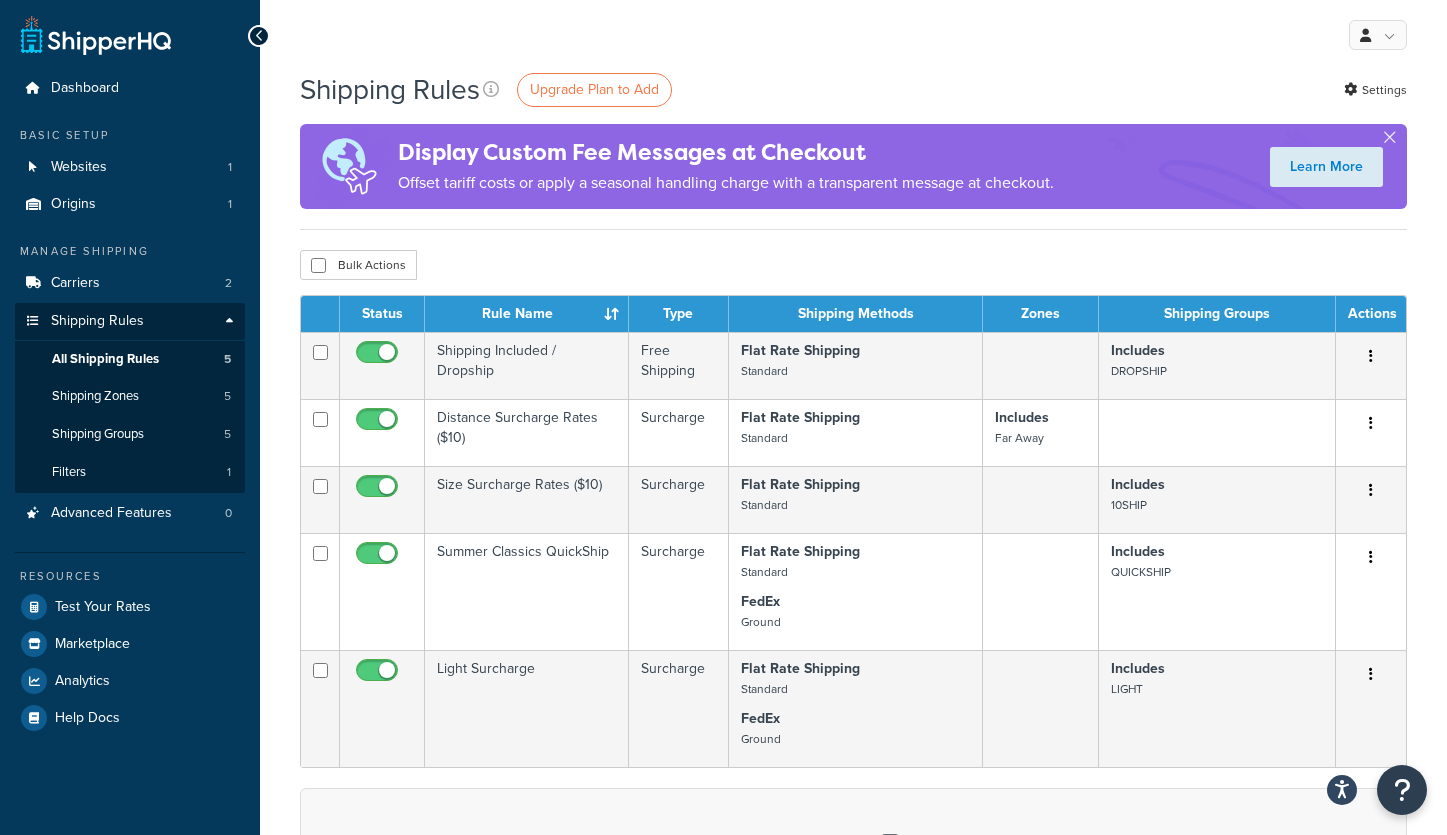 click on "My Profile   Billing   Global Settings   Contact Us   Logout" at bounding box center (853, 35) 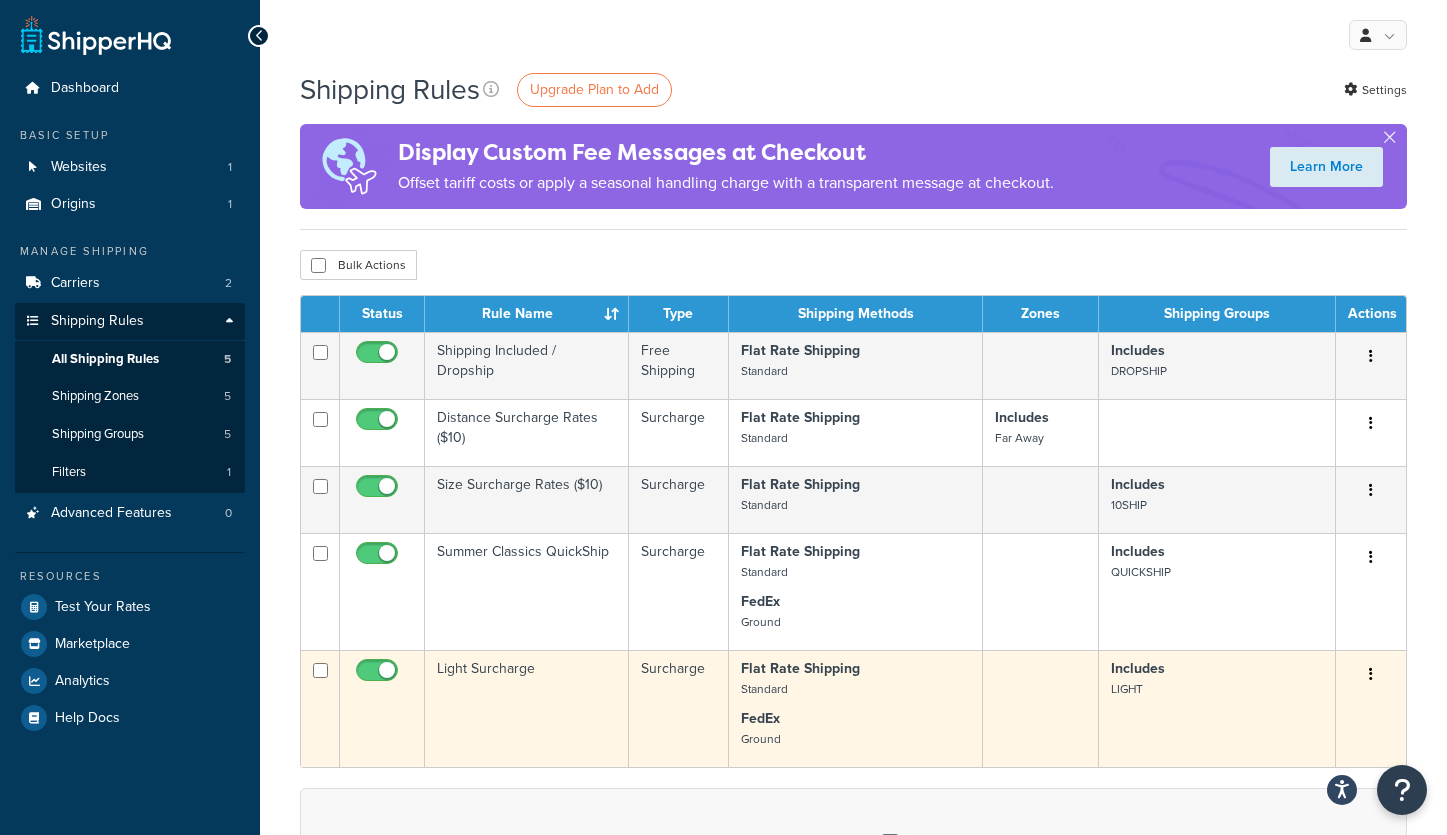 click at bounding box center [1371, 674] 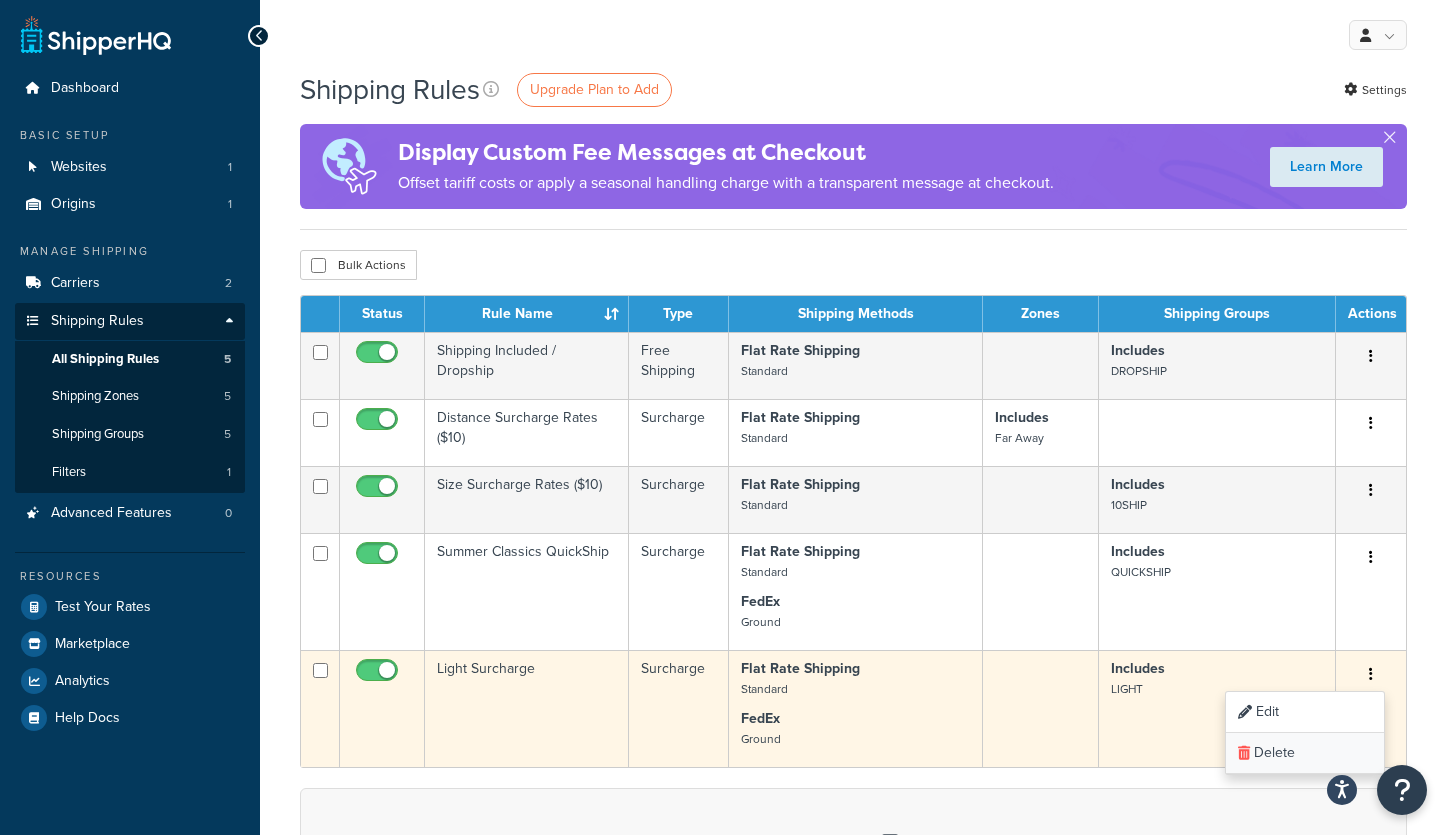 click on "Delete" at bounding box center [1305, 753] 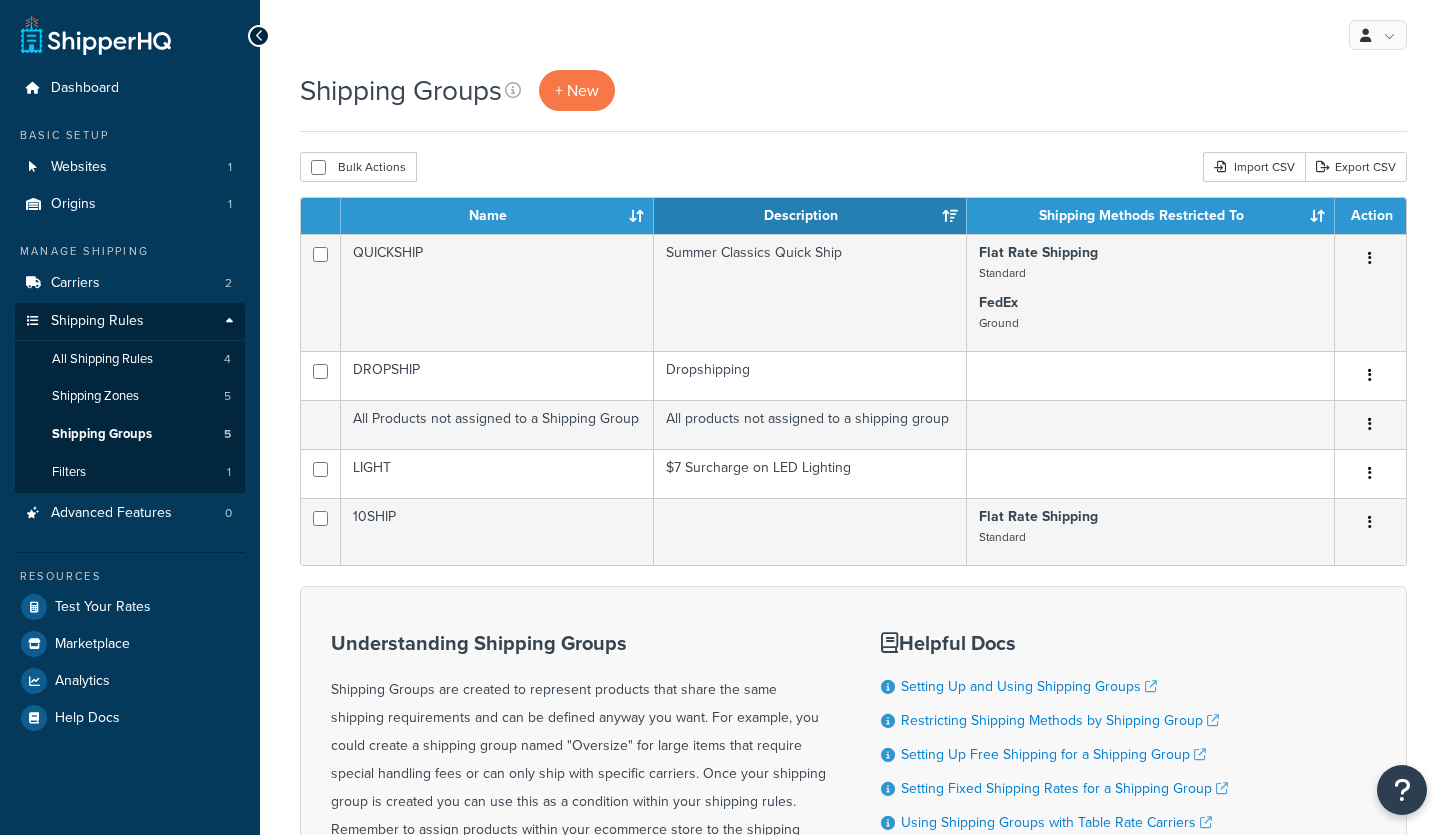 scroll, scrollTop: 0, scrollLeft: 0, axis: both 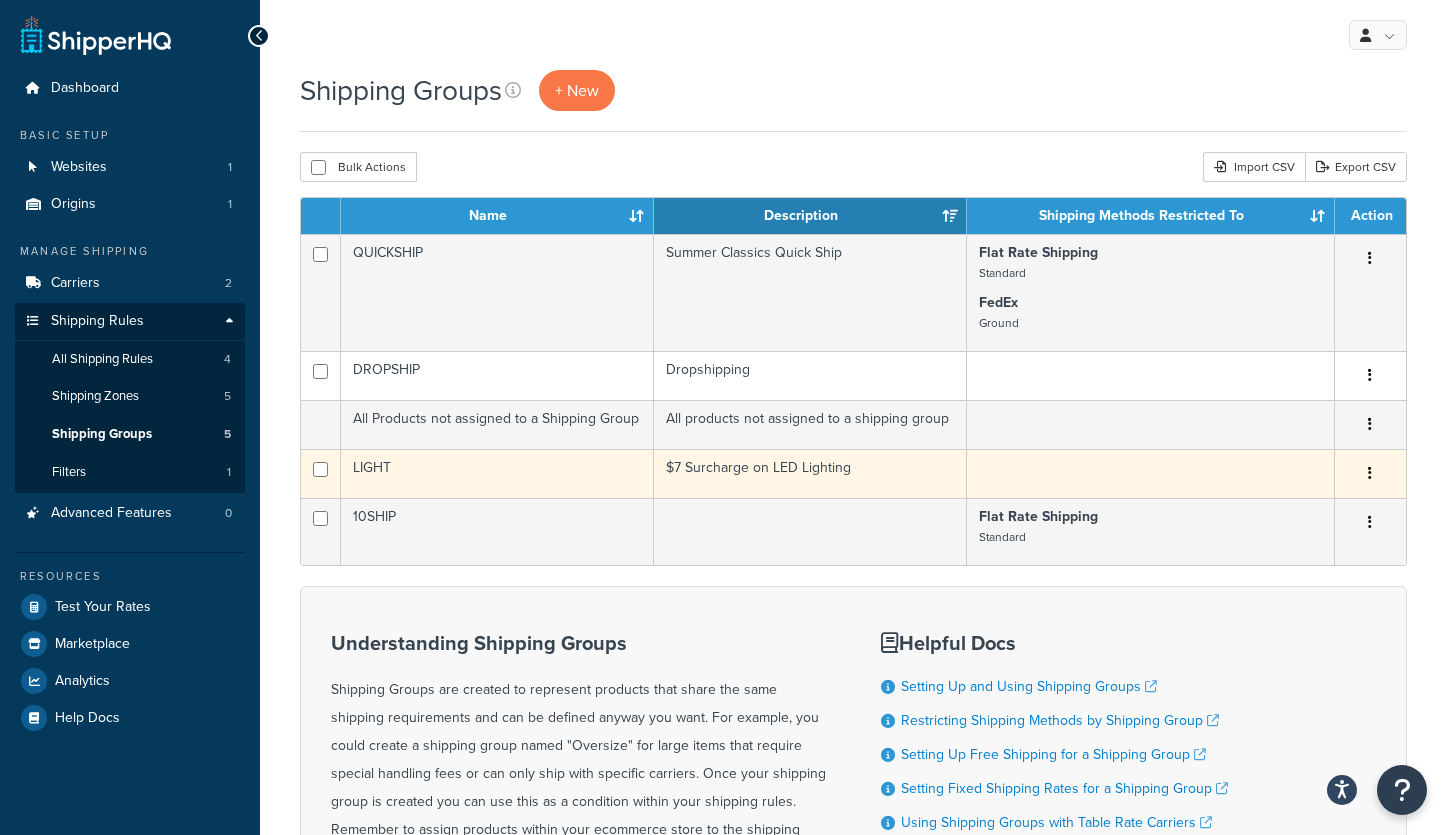 click at bounding box center (1370, 474) 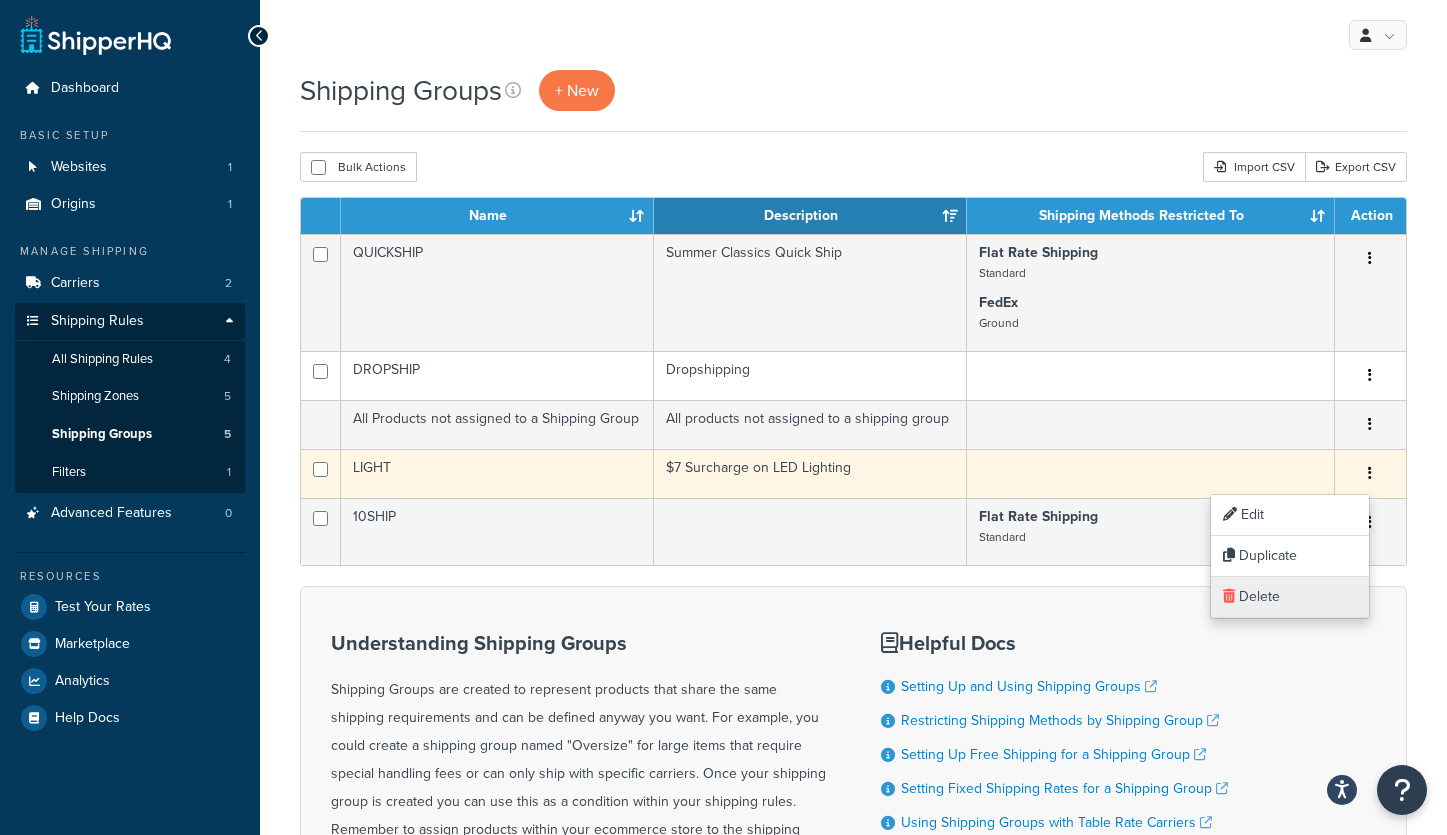 click on "Delete" at bounding box center [1290, 597] 